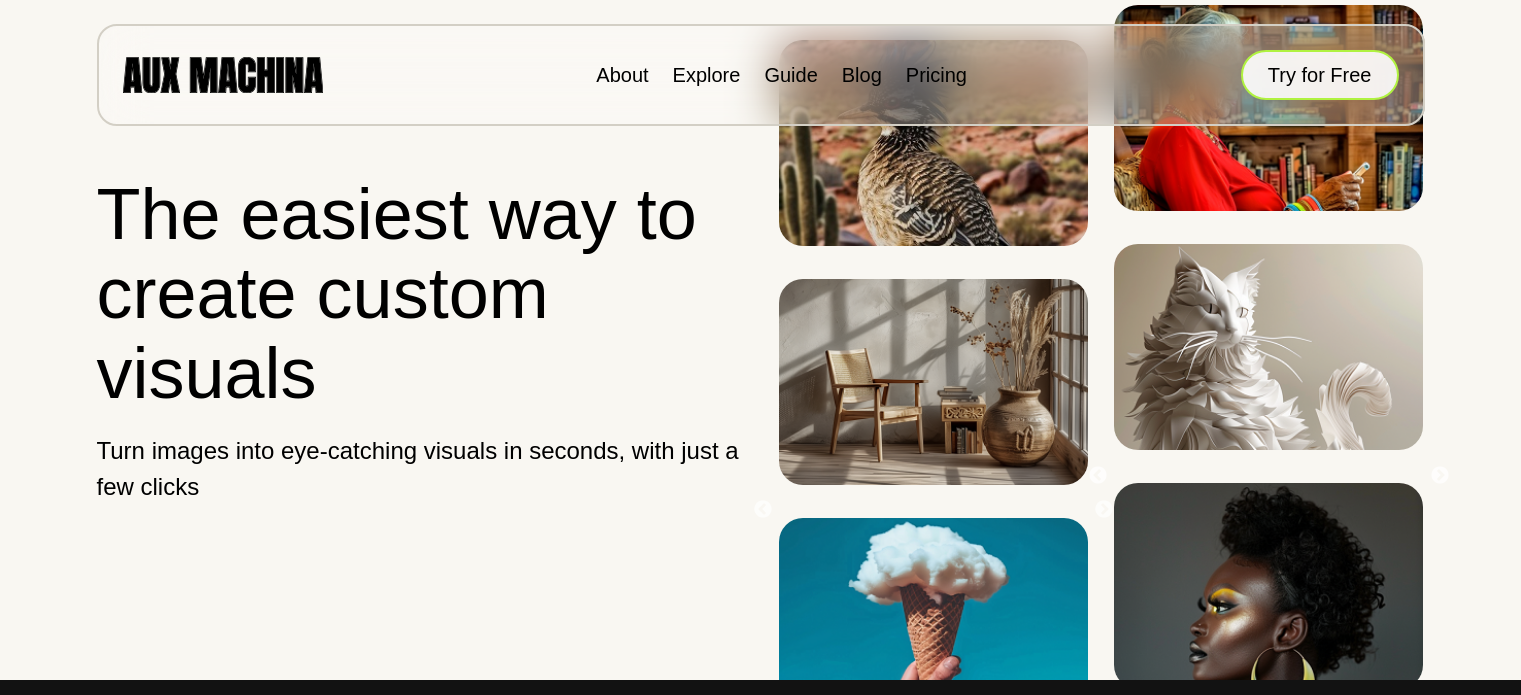click on "Try for Free" at bounding box center (1320, 75) 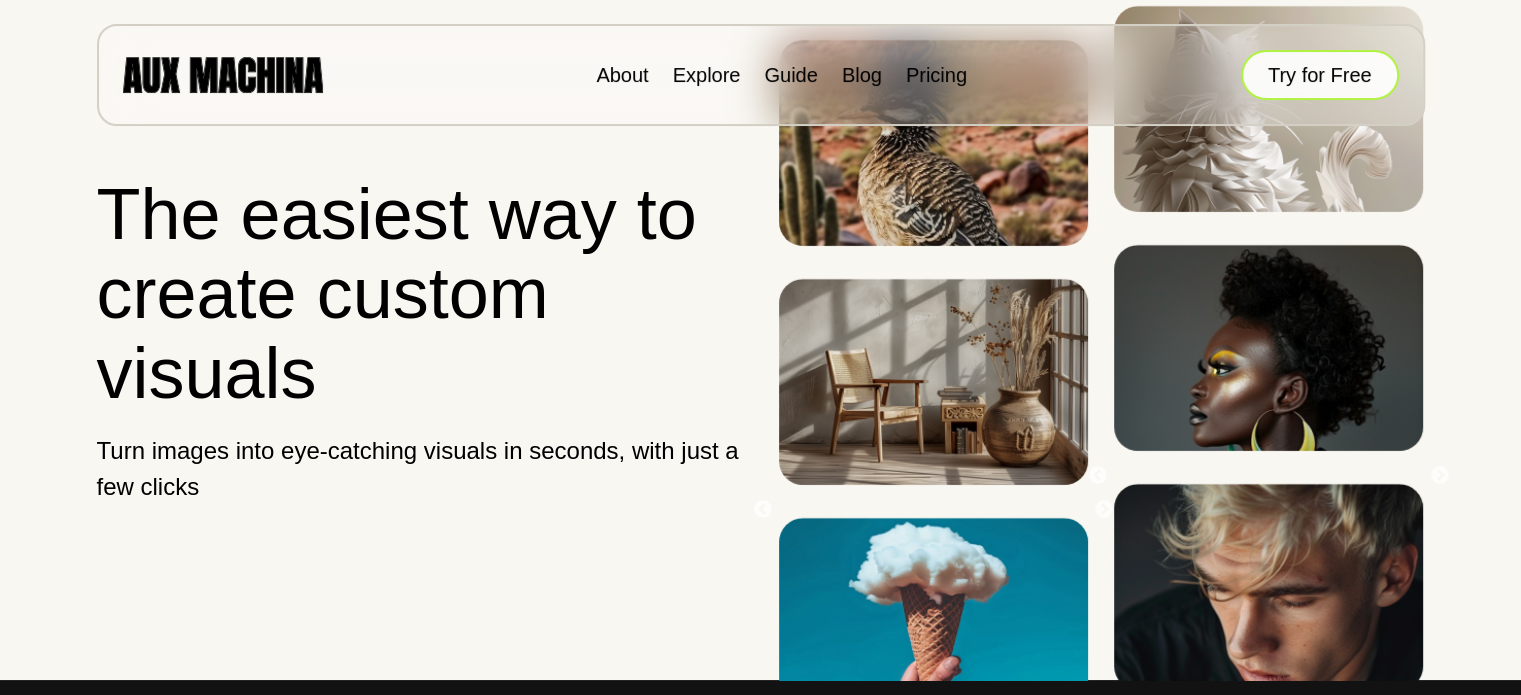 click on "Try for Free" at bounding box center (1320, 75) 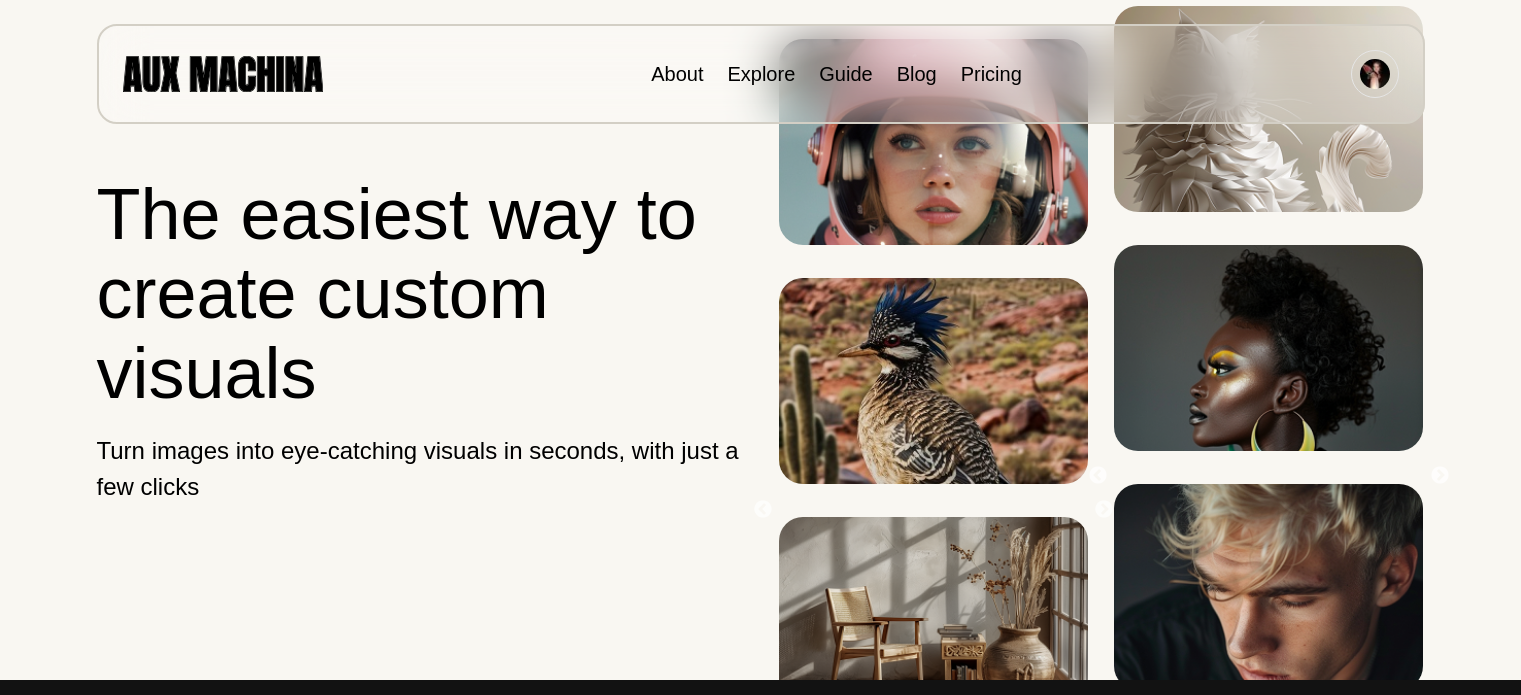 scroll, scrollTop: 0, scrollLeft: 0, axis: both 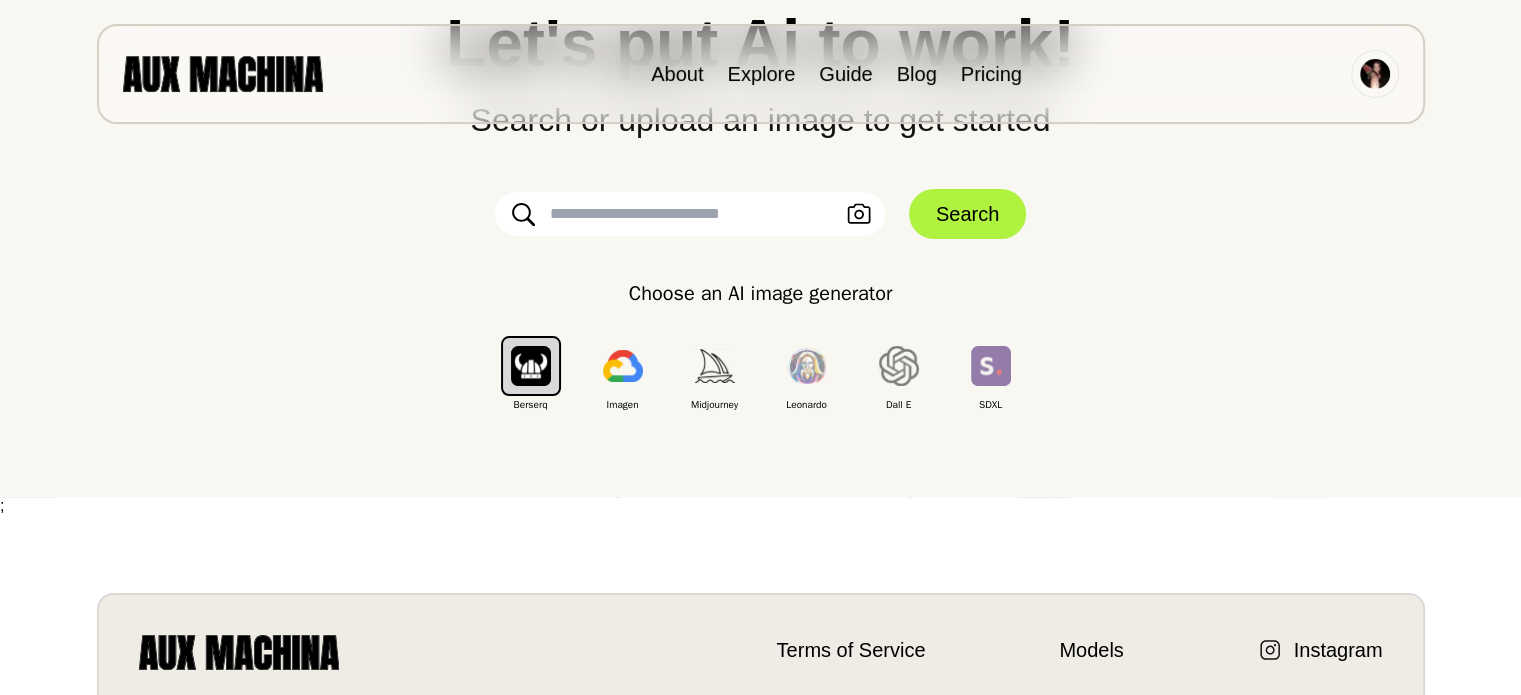 click at bounding box center [690, 214] 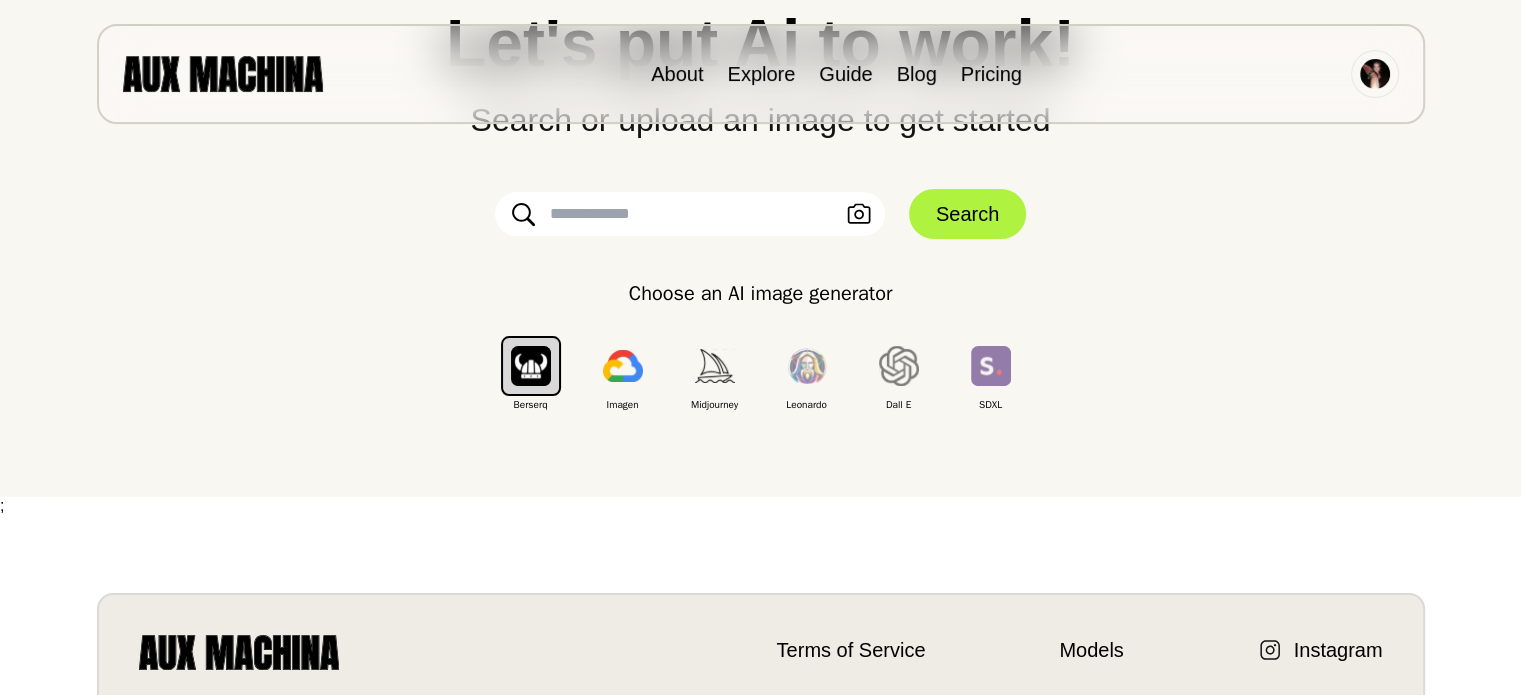 paste on "**********" 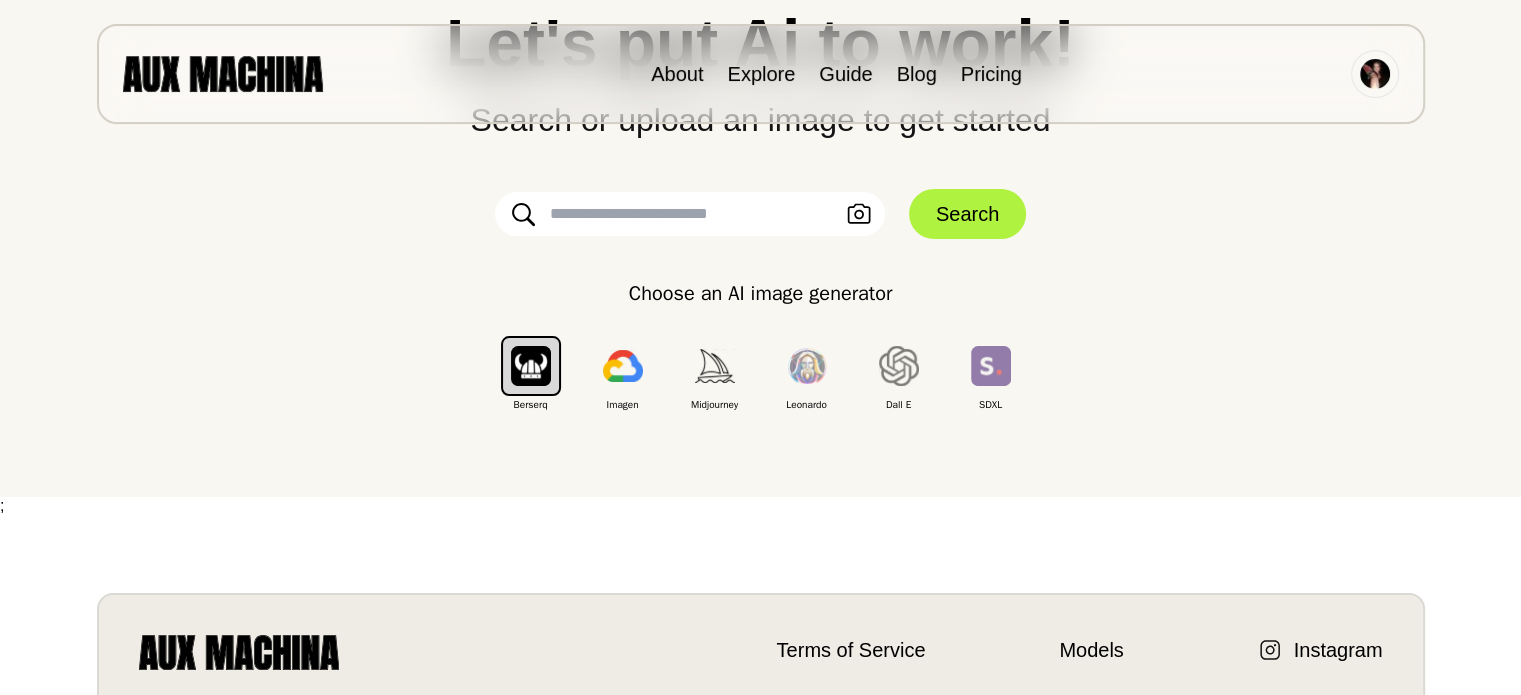 paste on "**********" 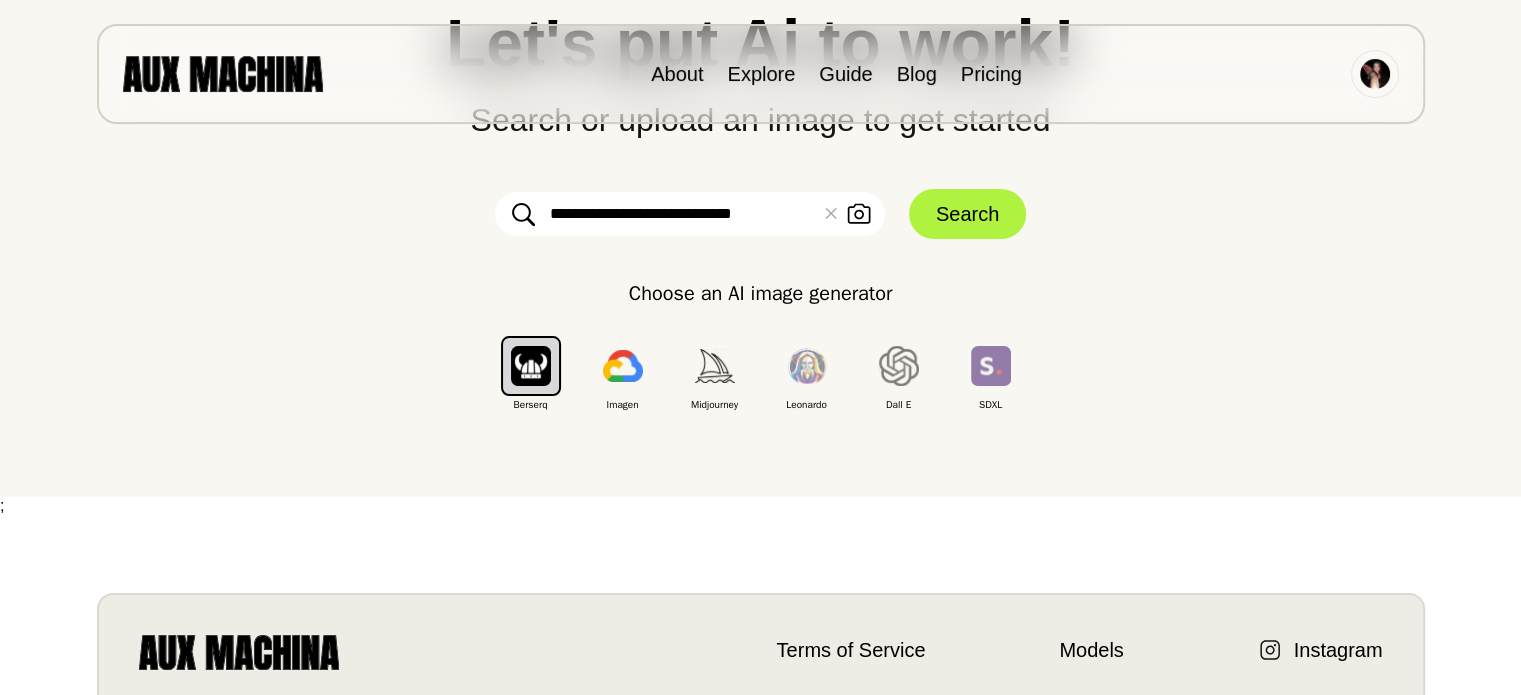 paste on "**********" 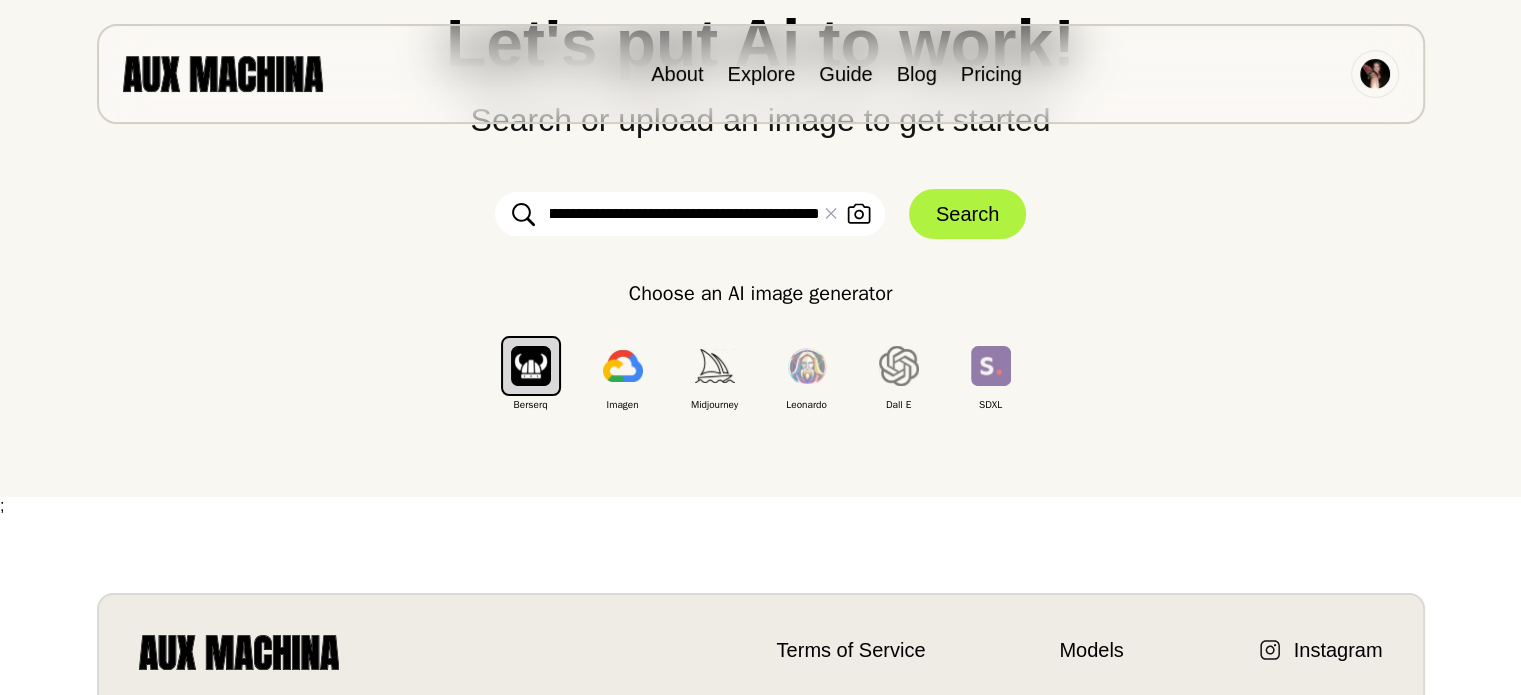 scroll, scrollTop: 0, scrollLeft: 392, axis: horizontal 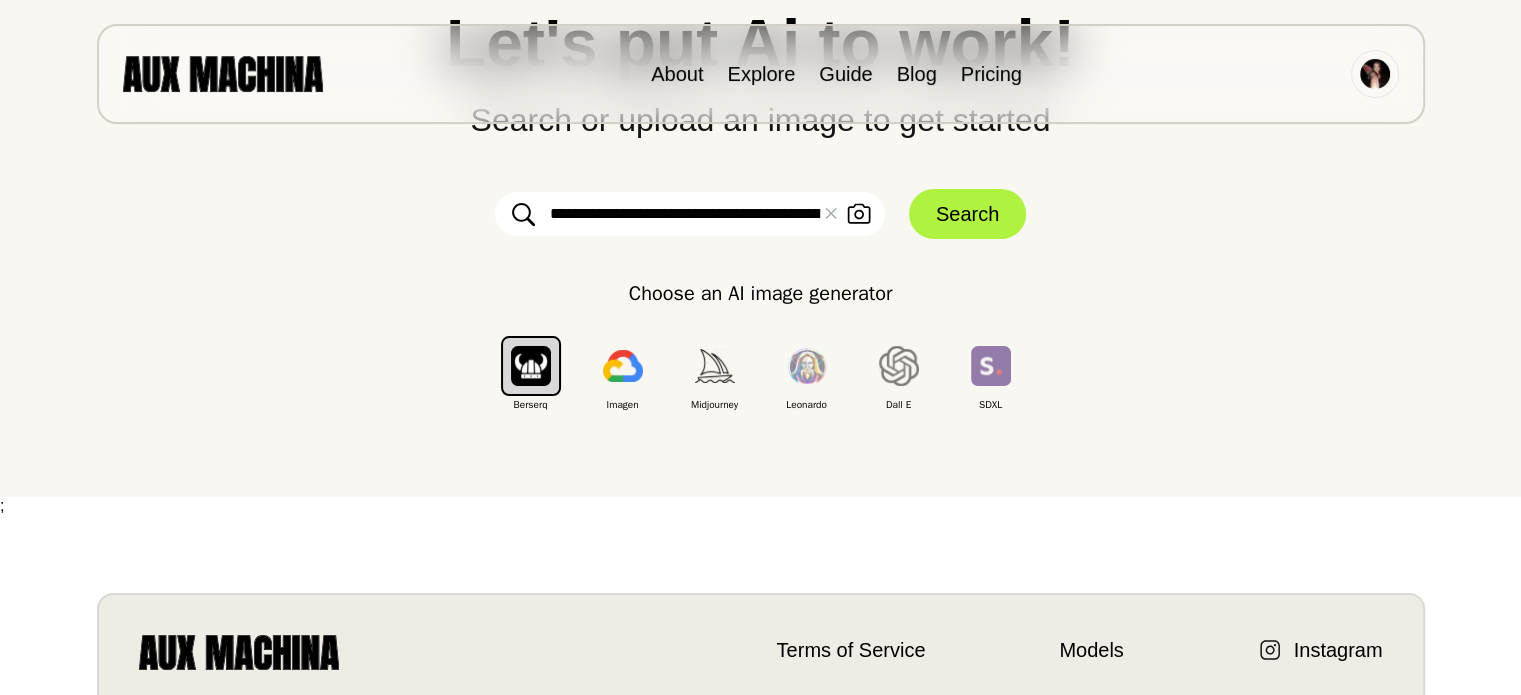 paste on "**********" 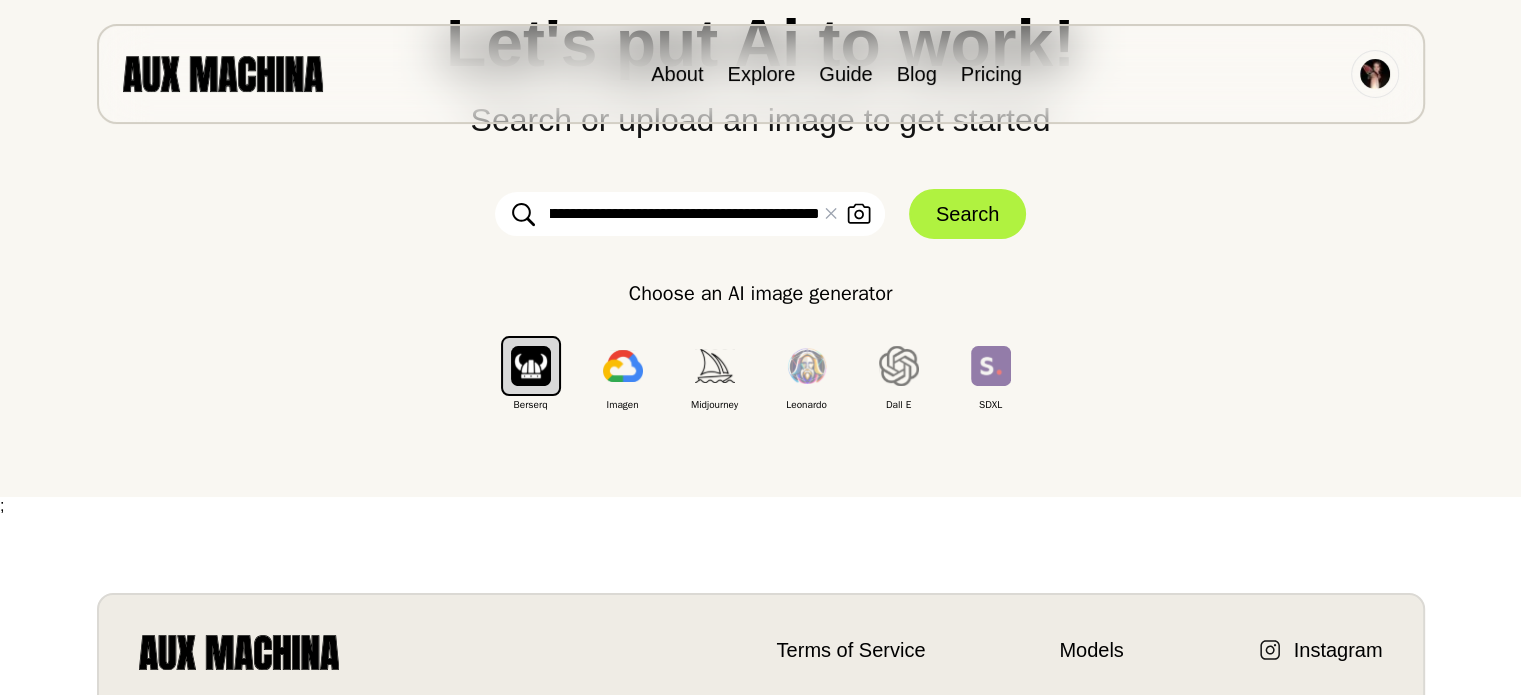 scroll, scrollTop: 0, scrollLeft: 646, axis: horizontal 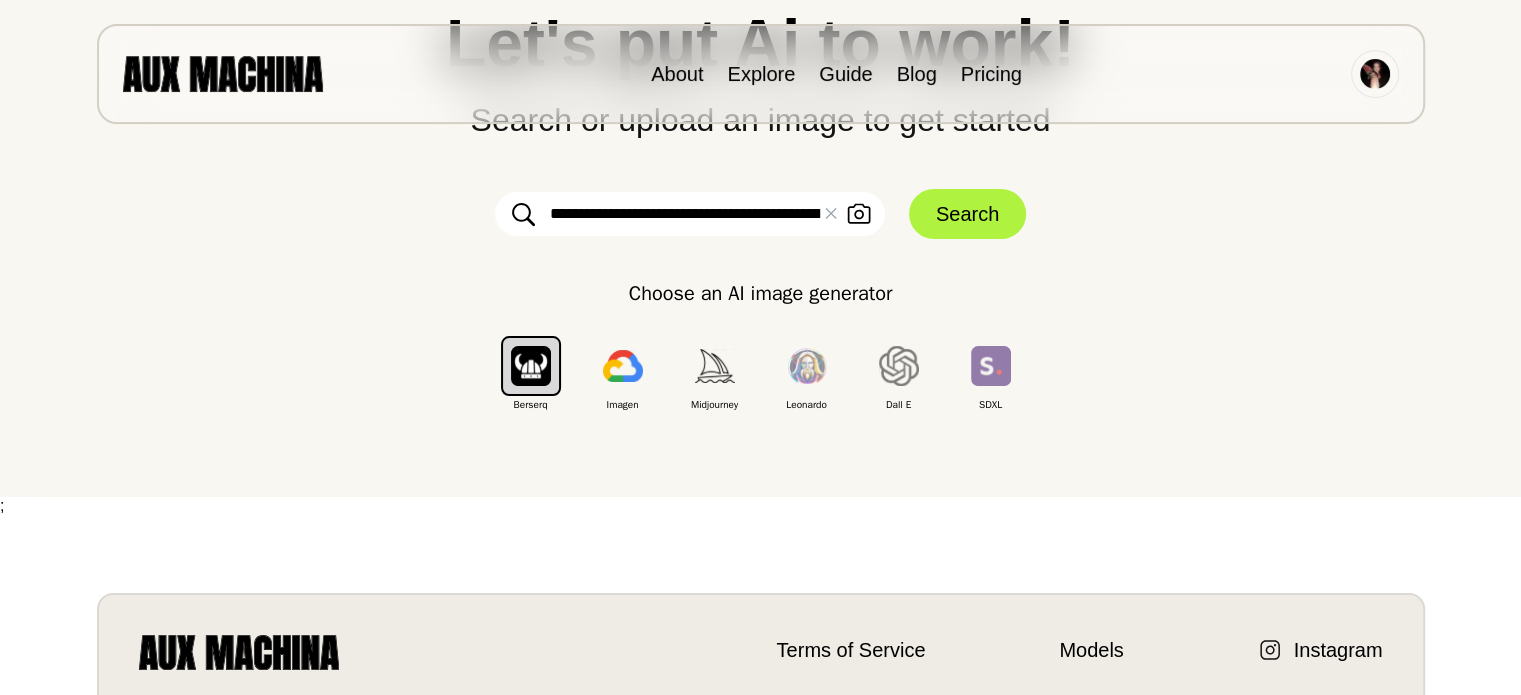 paste on "**********" 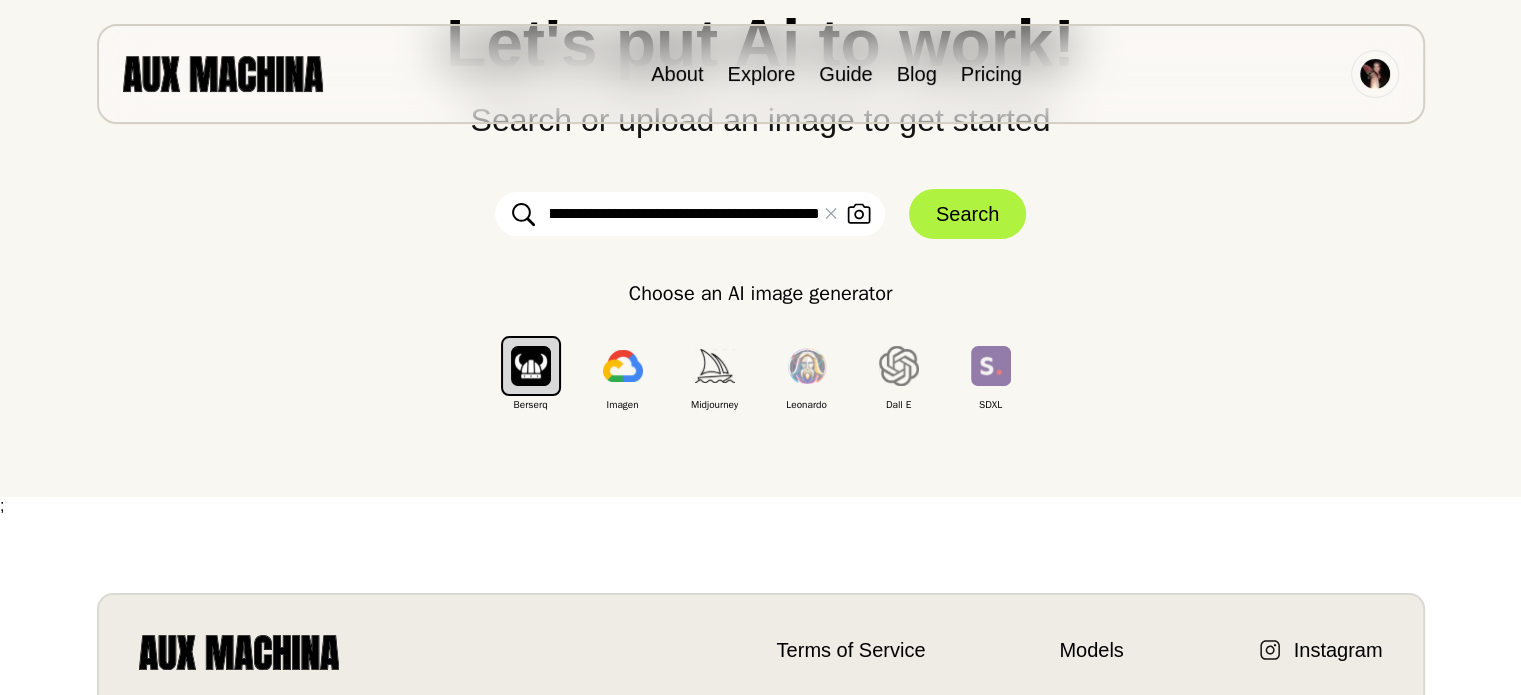 click on "Search" at bounding box center [967, 214] 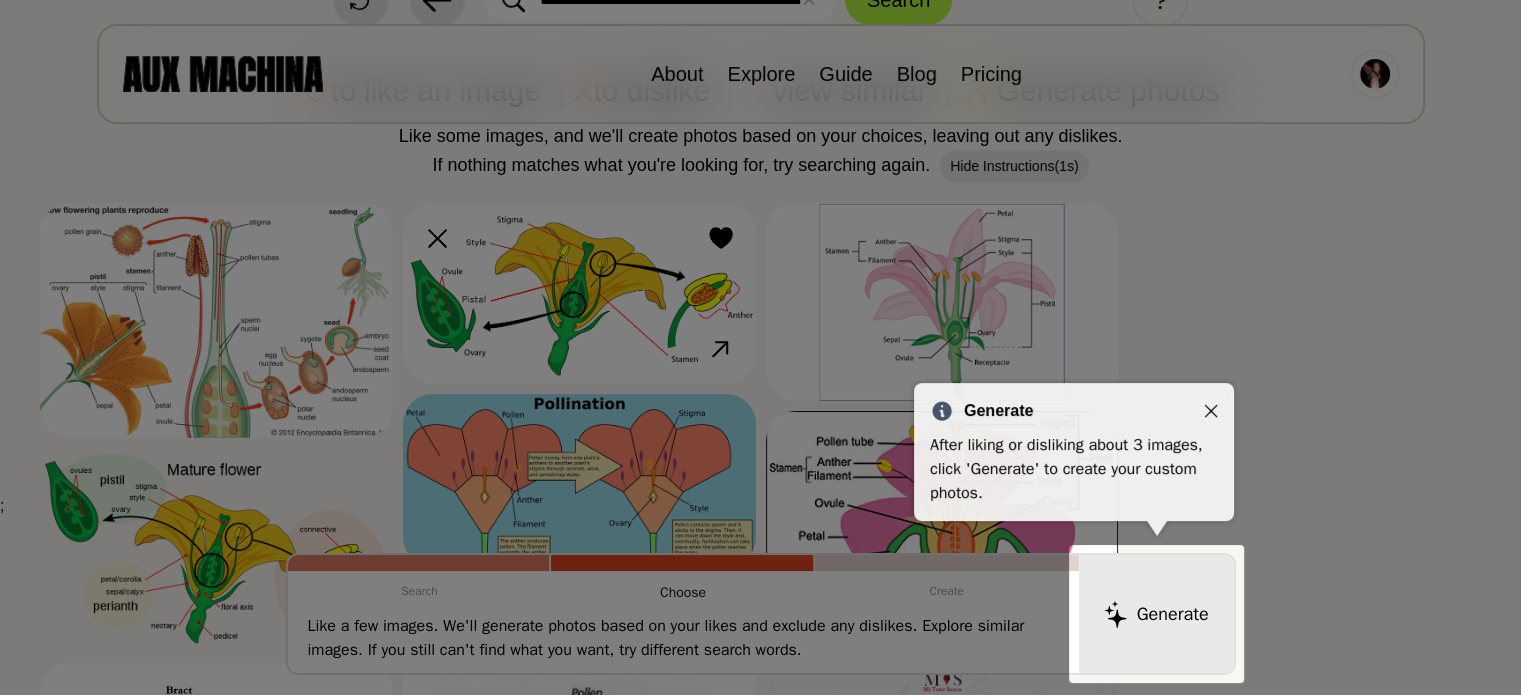 click 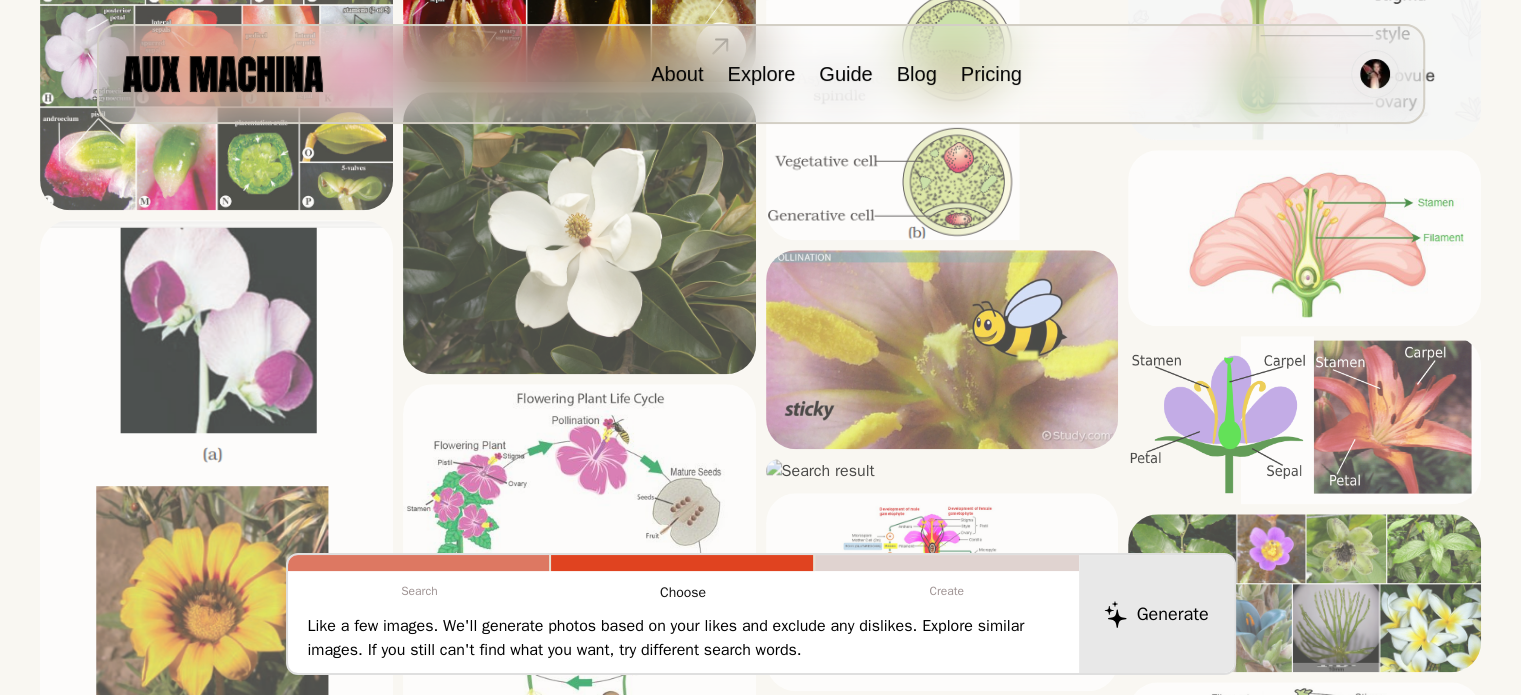scroll, scrollTop: 1995, scrollLeft: 0, axis: vertical 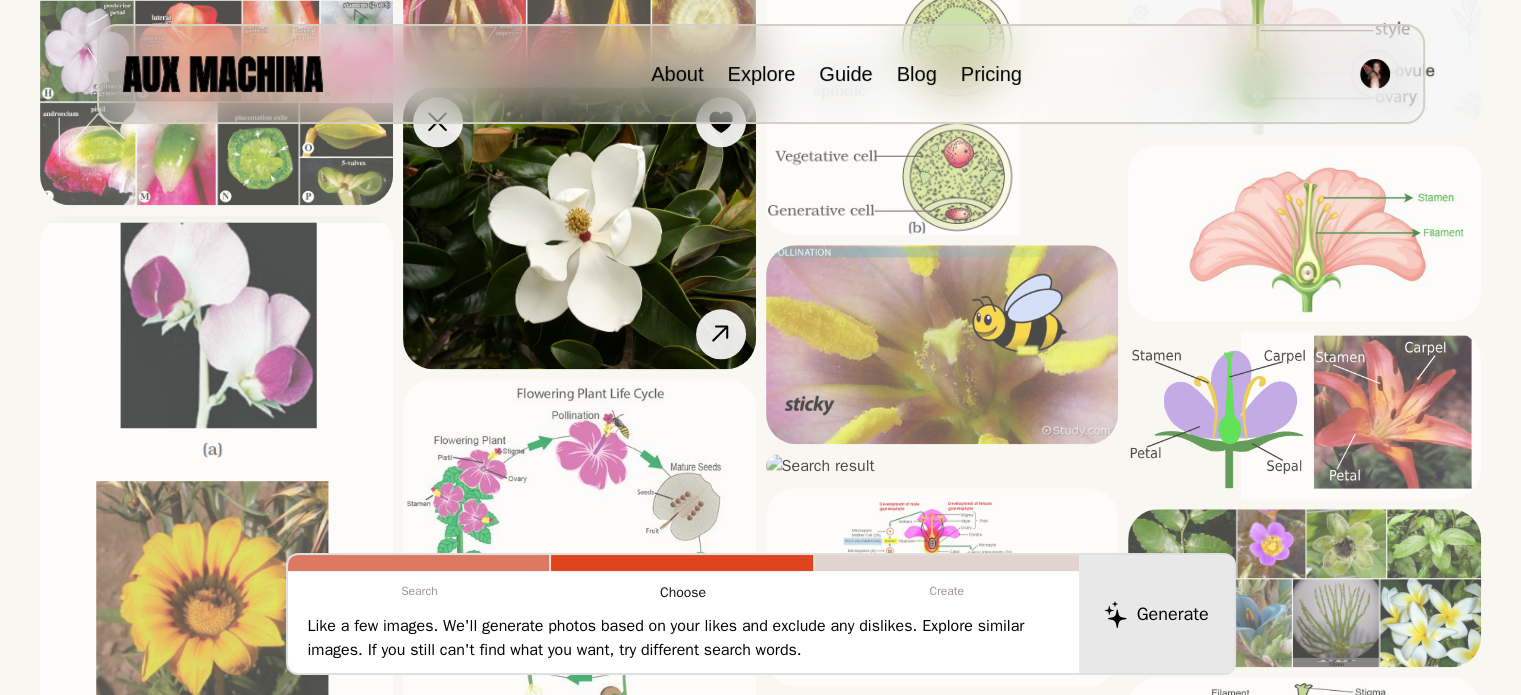 click at bounding box center [579, 228] 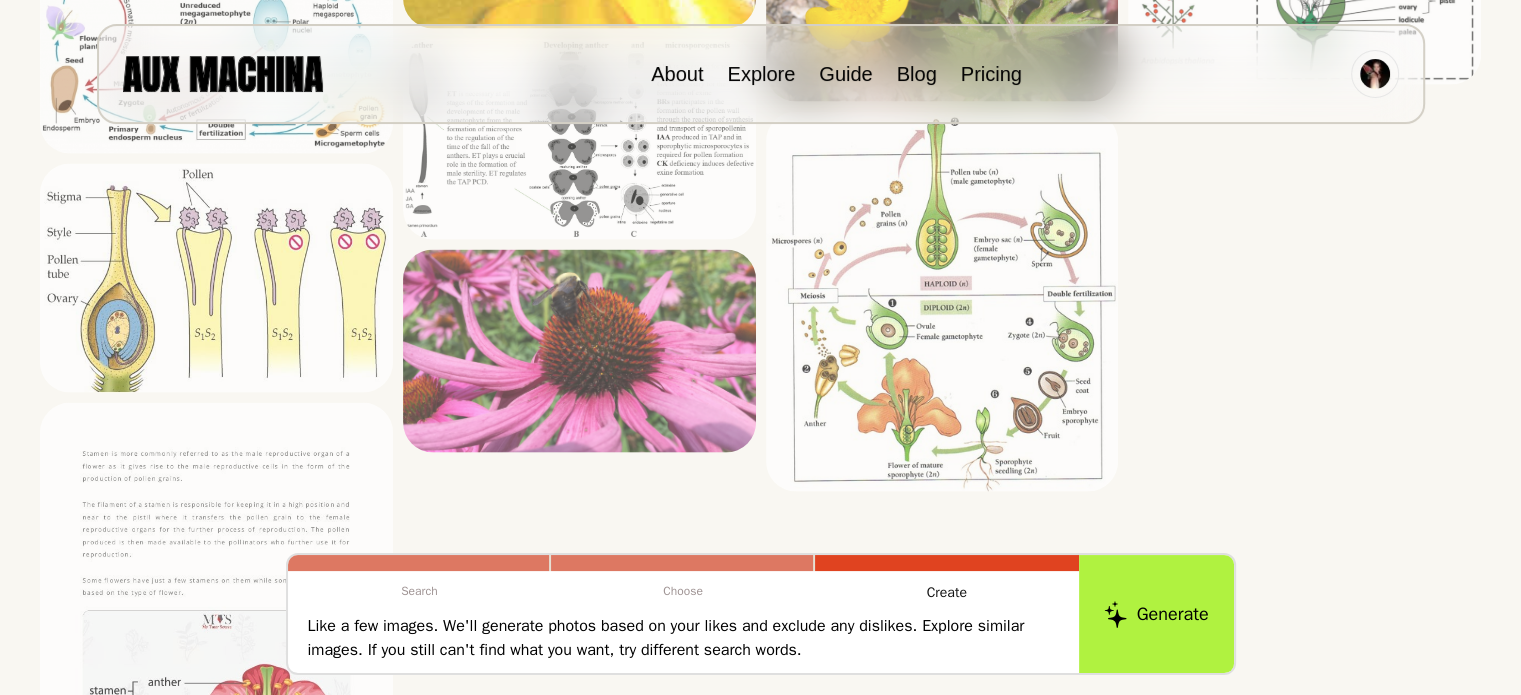 scroll, scrollTop: 4172, scrollLeft: 0, axis: vertical 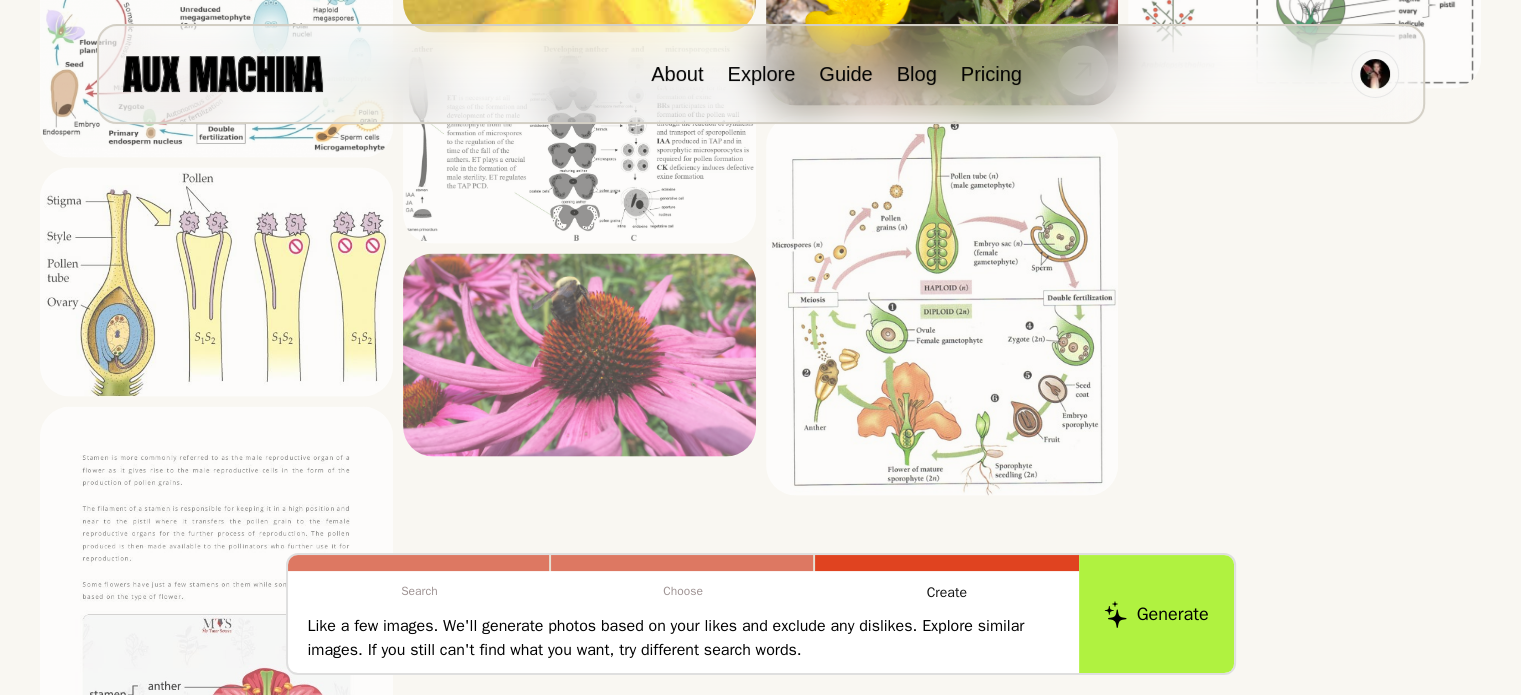 click at bounding box center [942, -33] 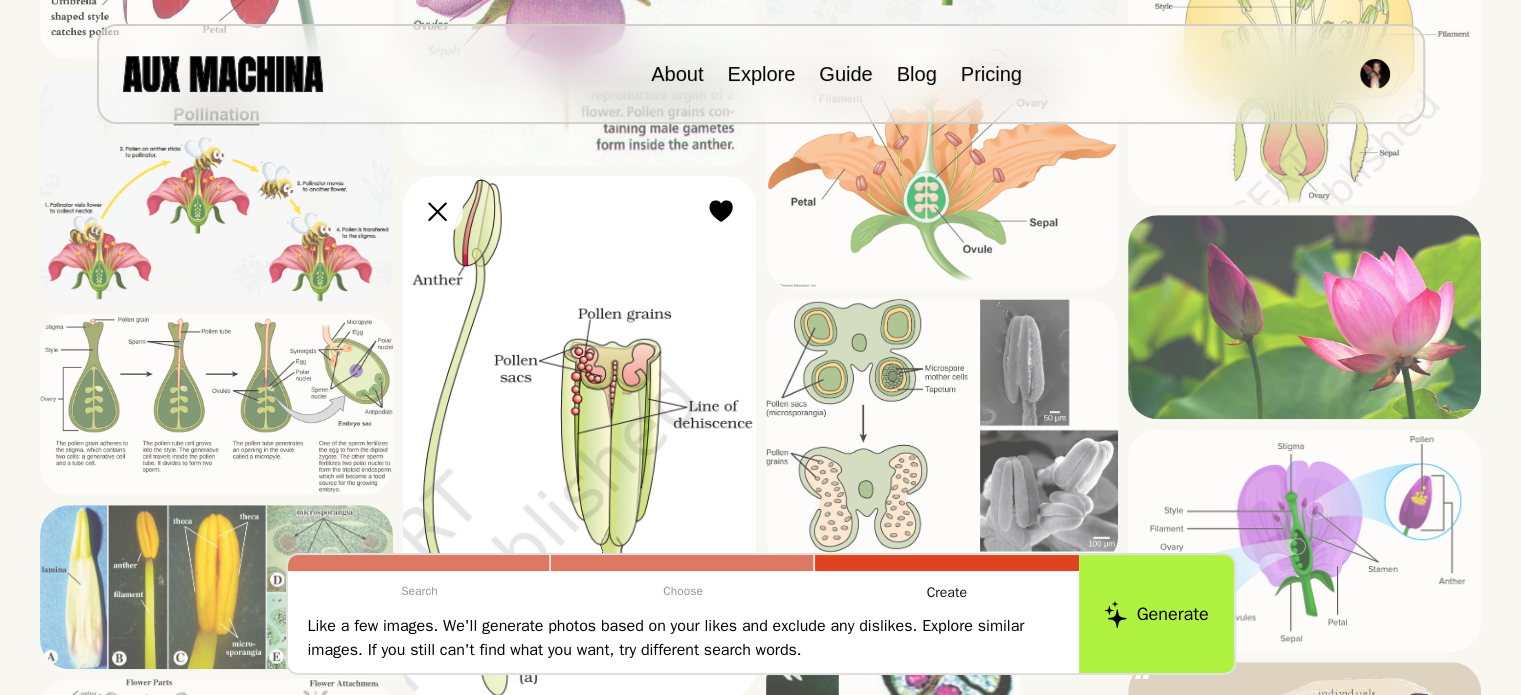 scroll, scrollTop: 964, scrollLeft: 0, axis: vertical 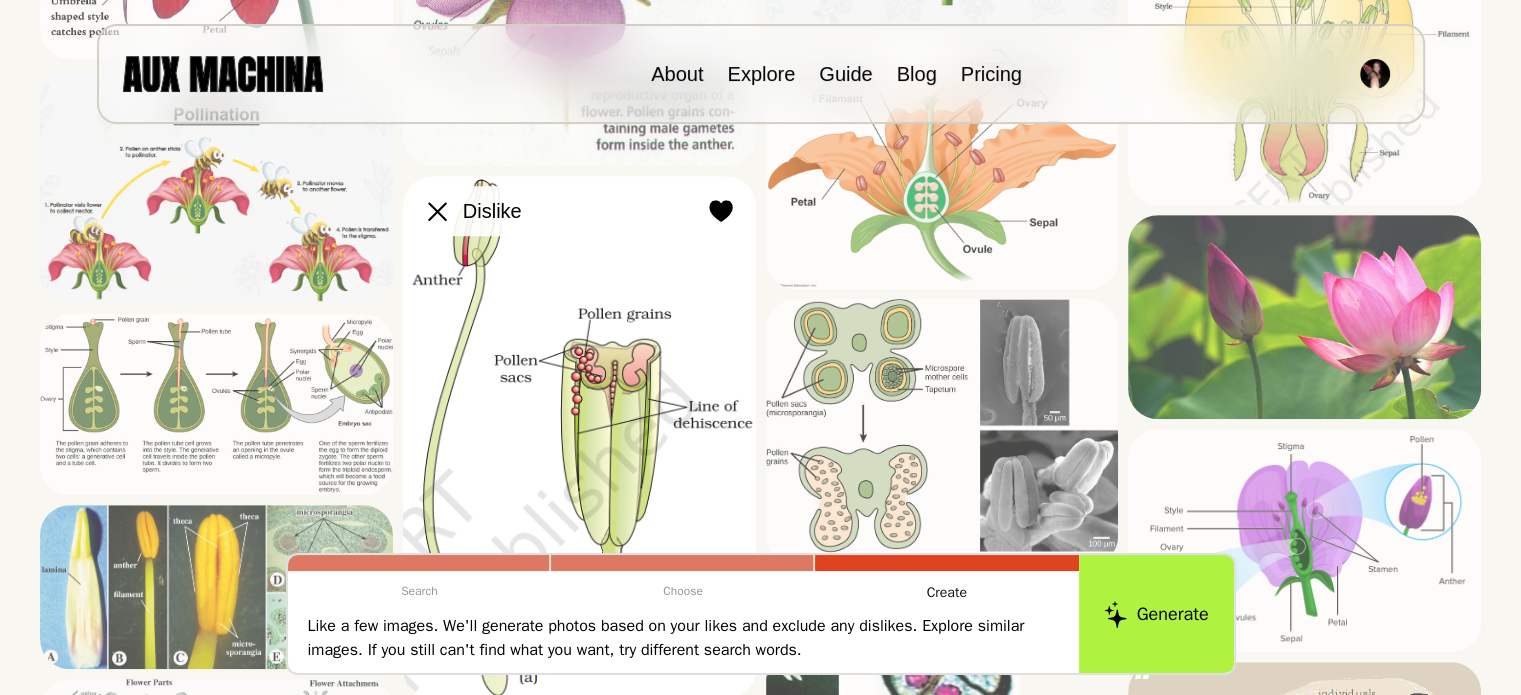 click 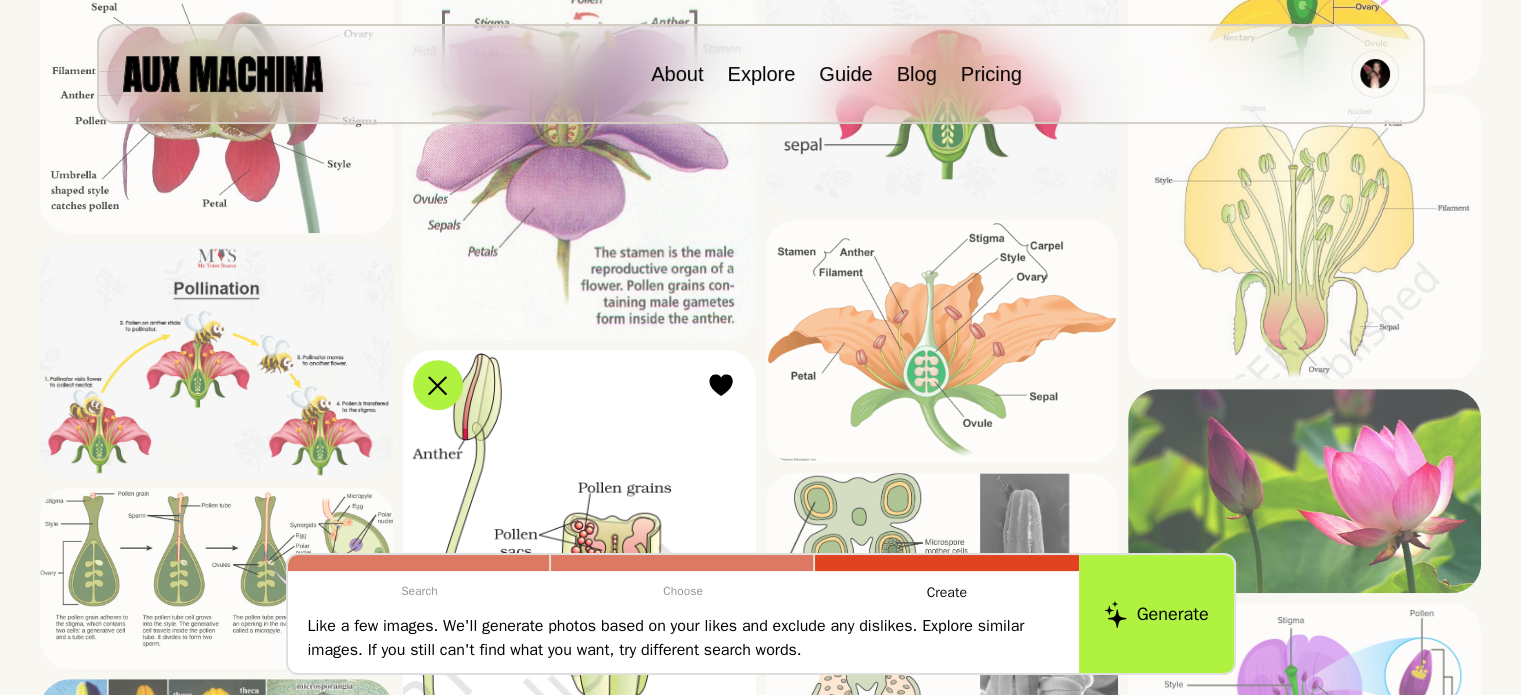 scroll, scrollTop: 768, scrollLeft: 0, axis: vertical 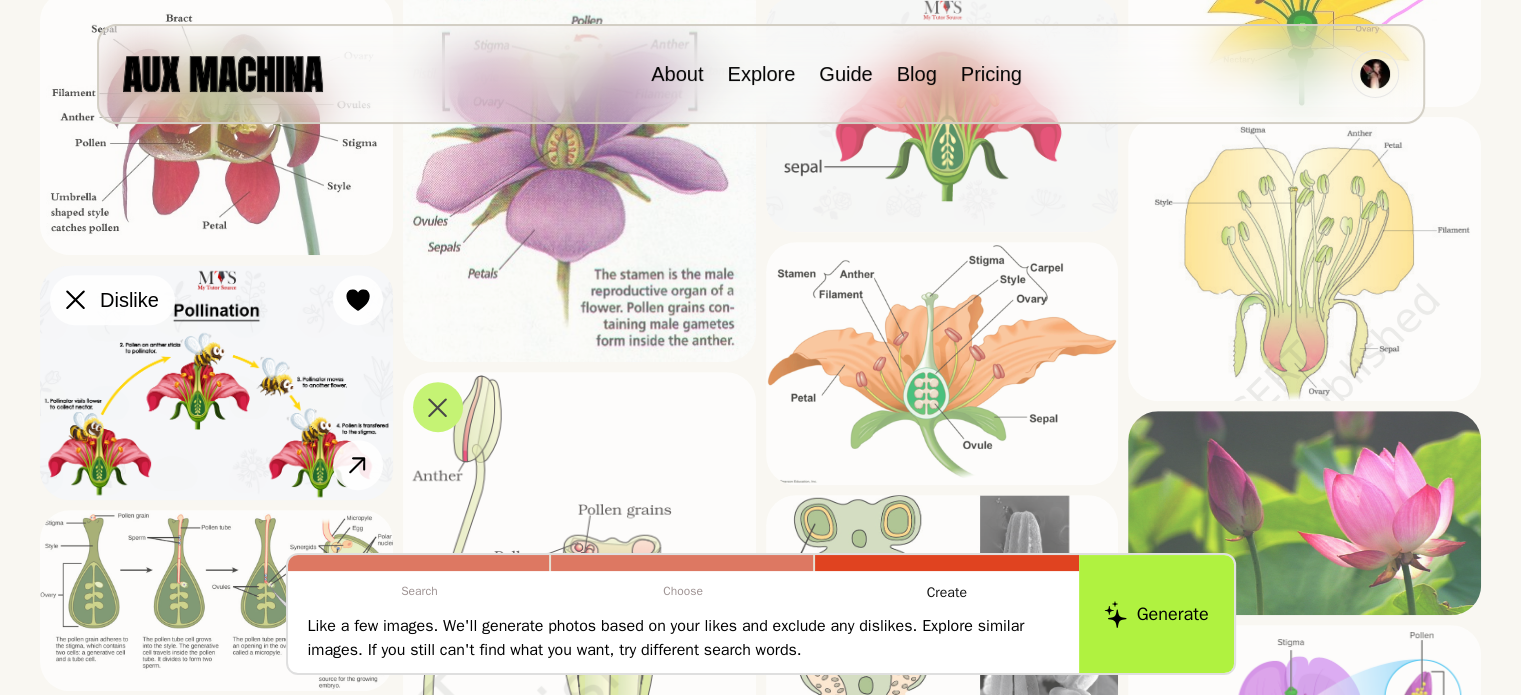 click at bounding box center (75, 300) 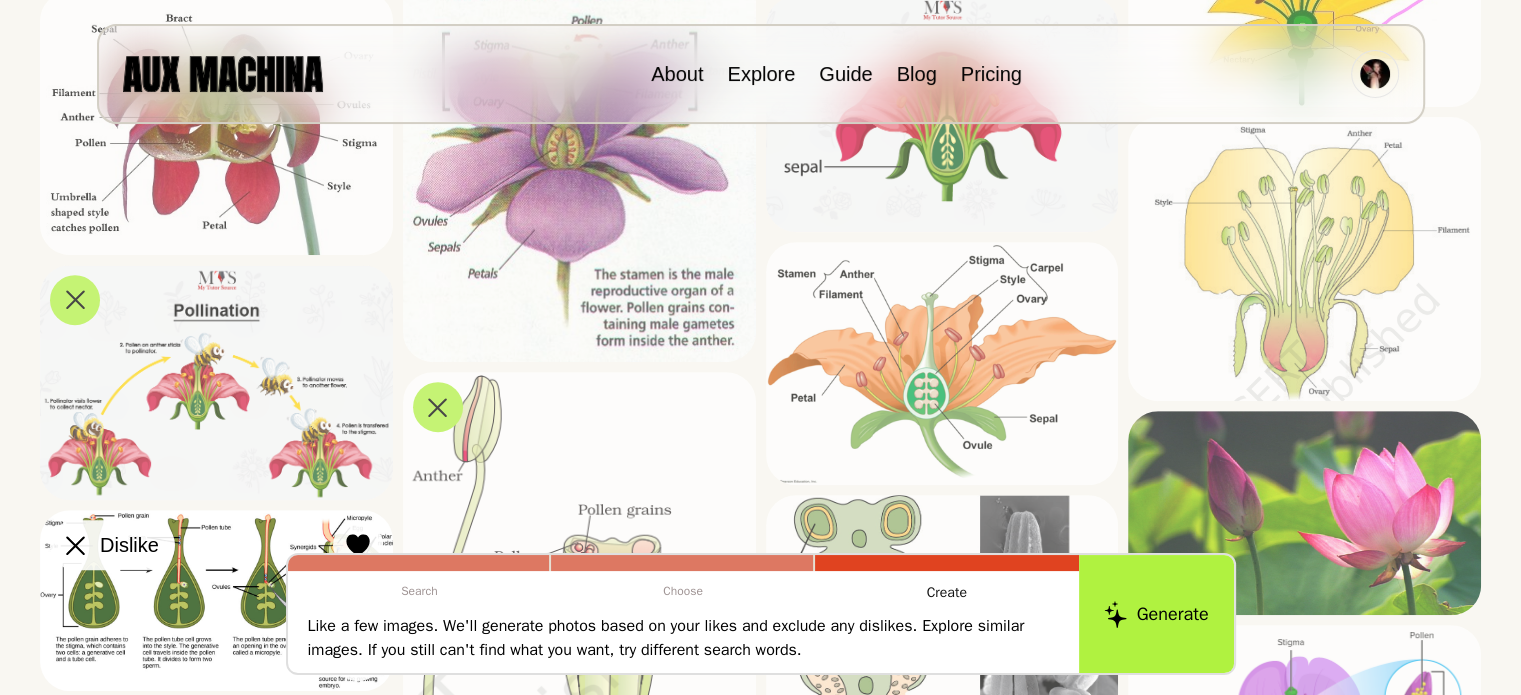 click at bounding box center (75, 545) 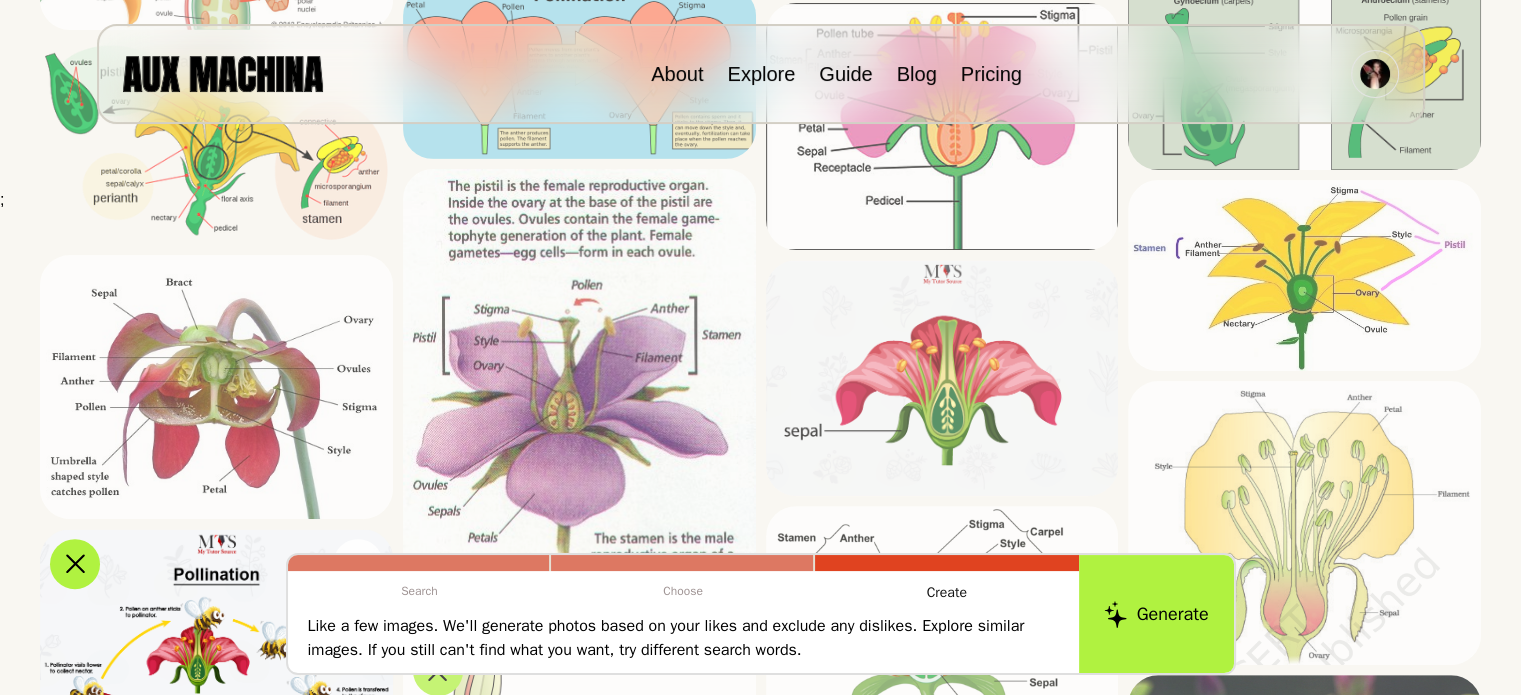 scroll, scrollTop: 500, scrollLeft: 0, axis: vertical 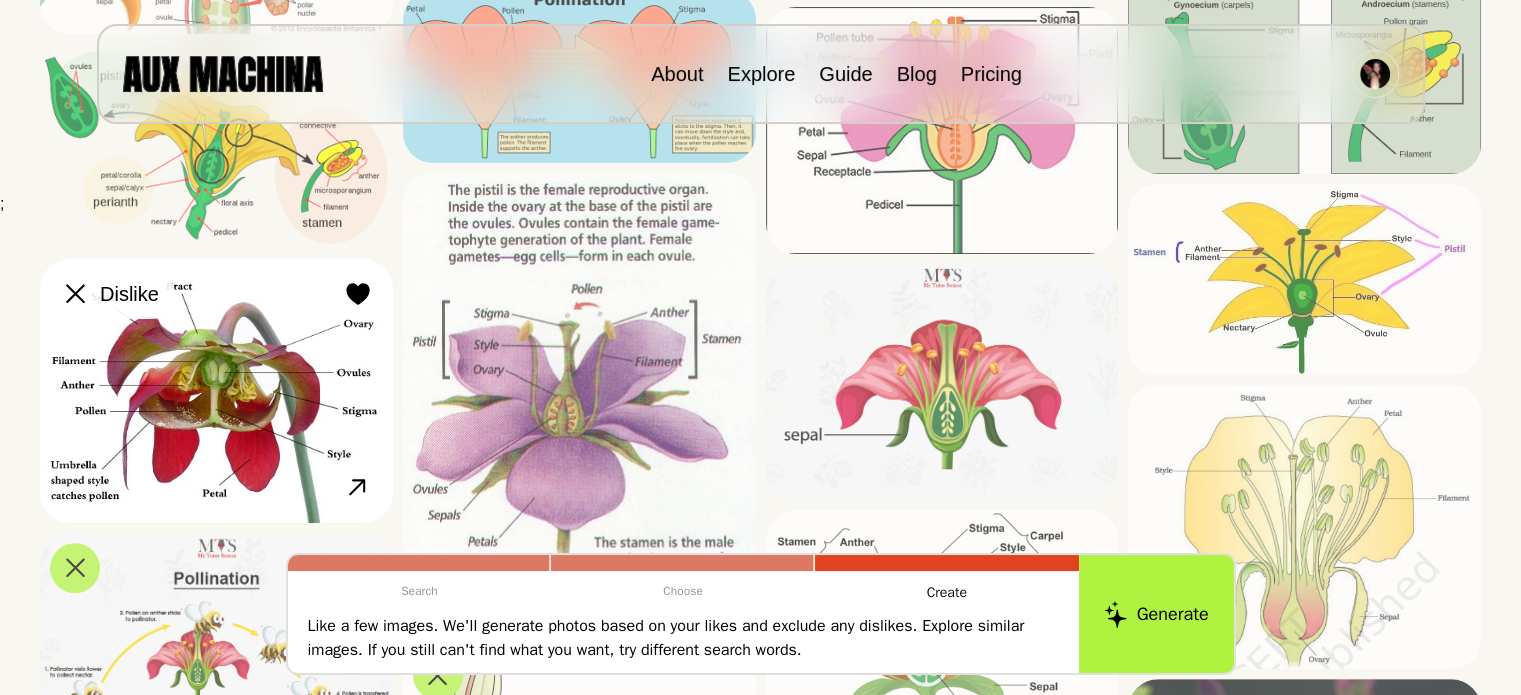 click 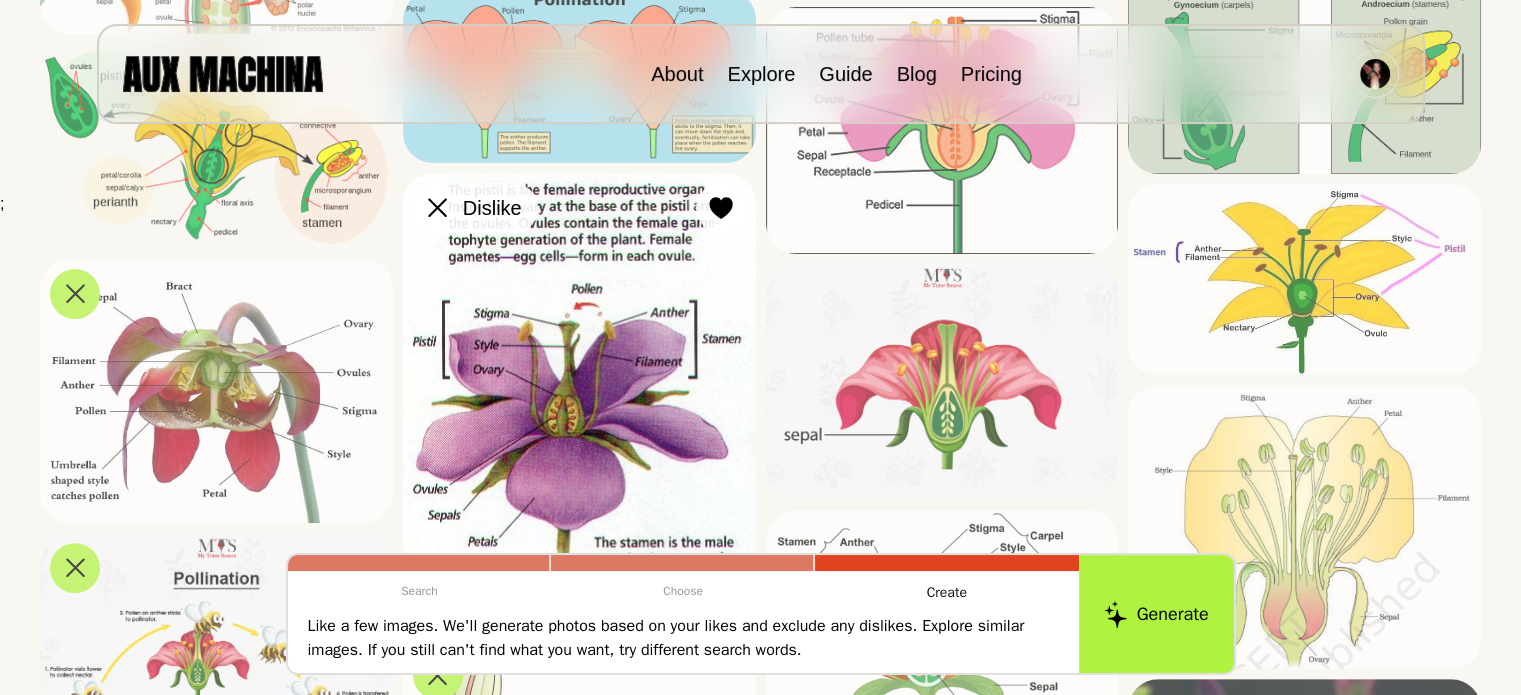 click at bounding box center (438, 208) 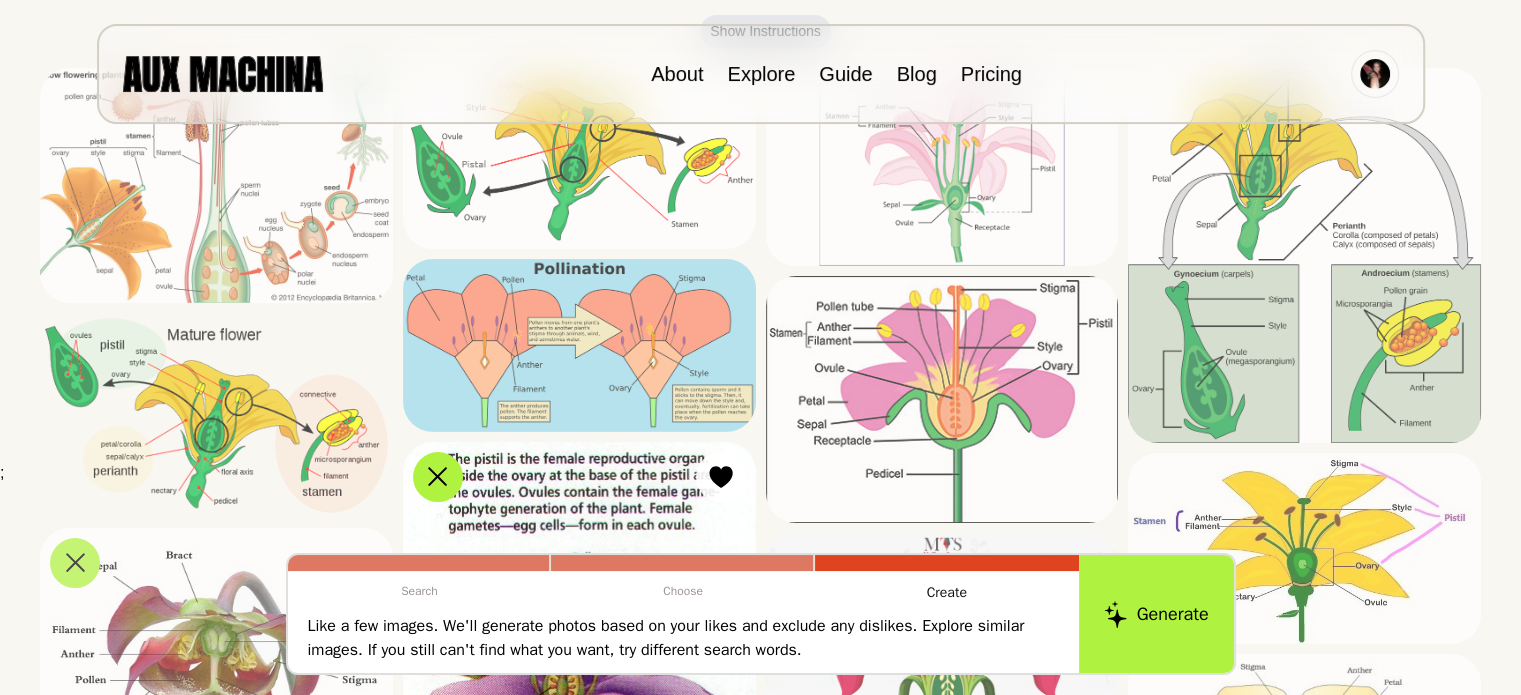 scroll, scrollTop: 230, scrollLeft: 0, axis: vertical 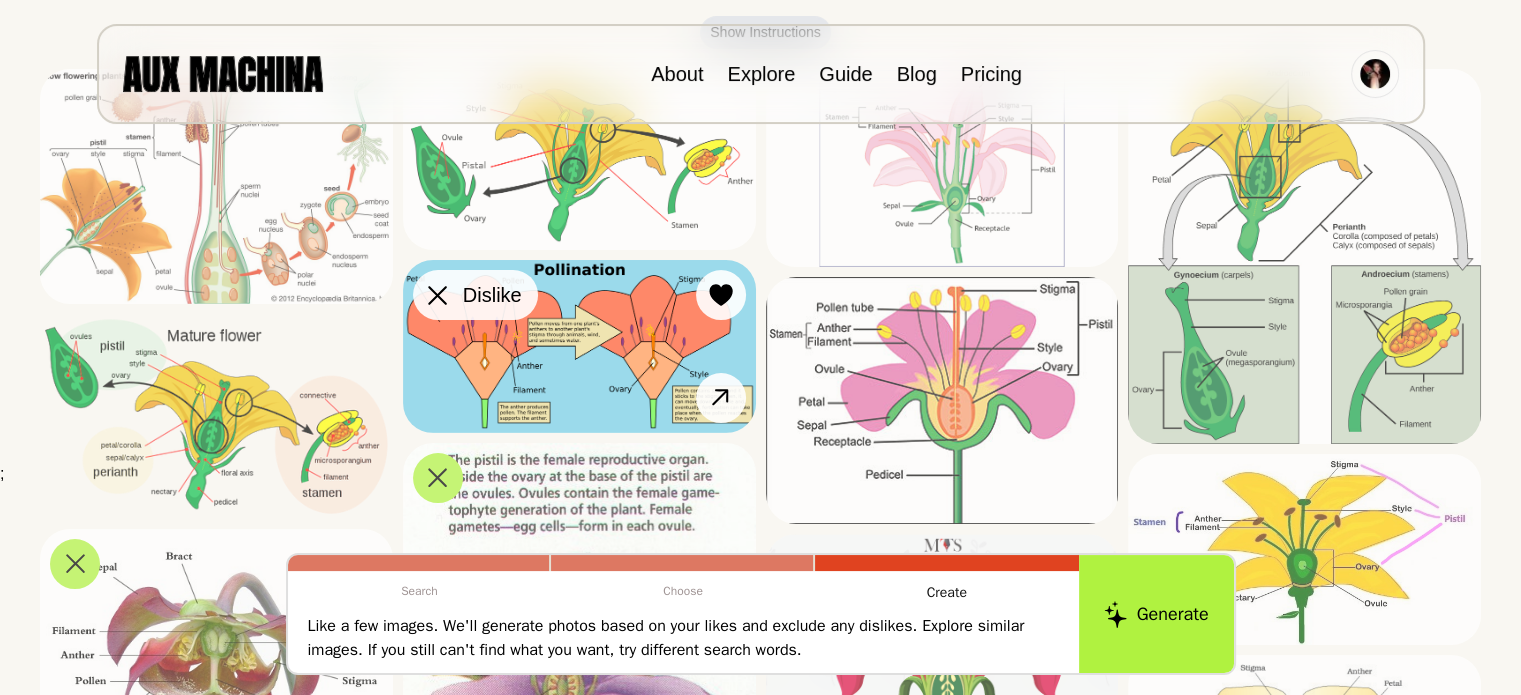 click at bounding box center (438, 295) 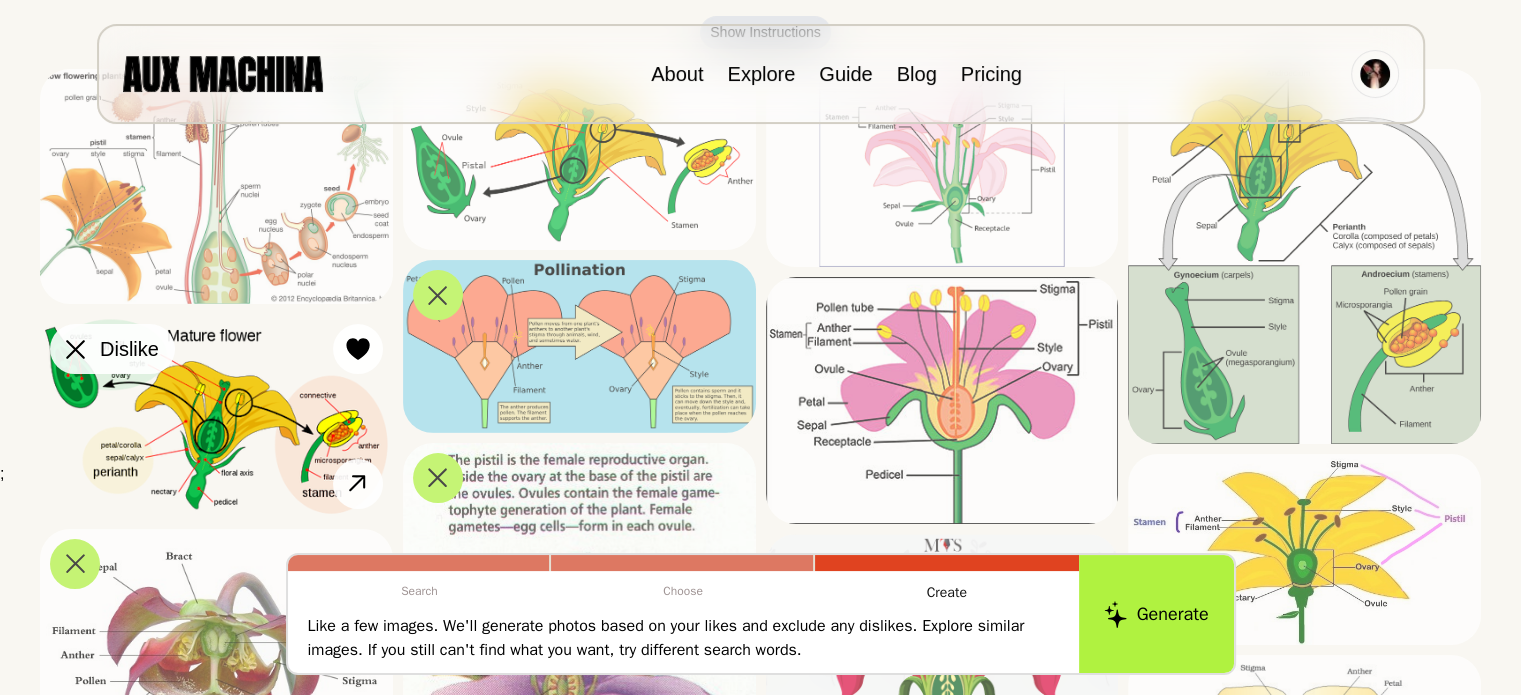 click 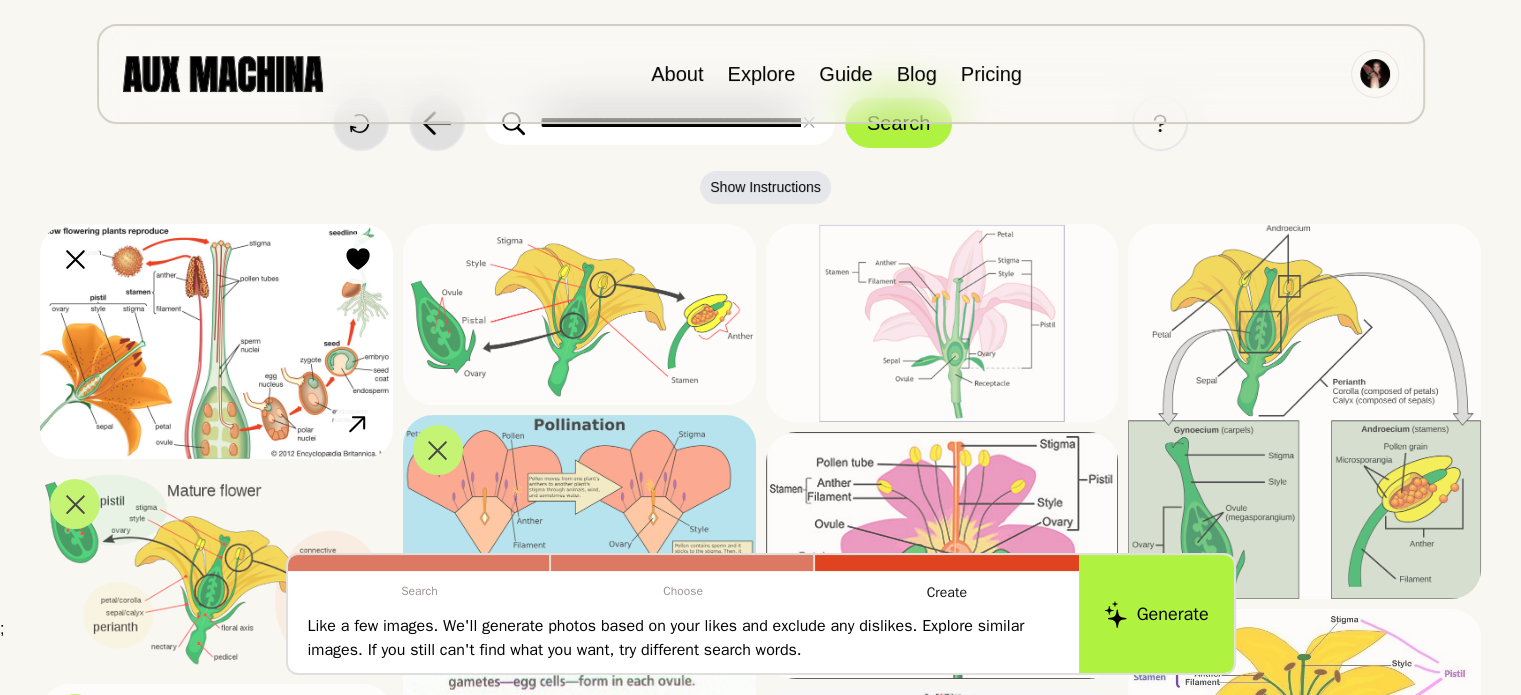 scroll, scrollTop: 0, scrollLeft: 0, axis: both 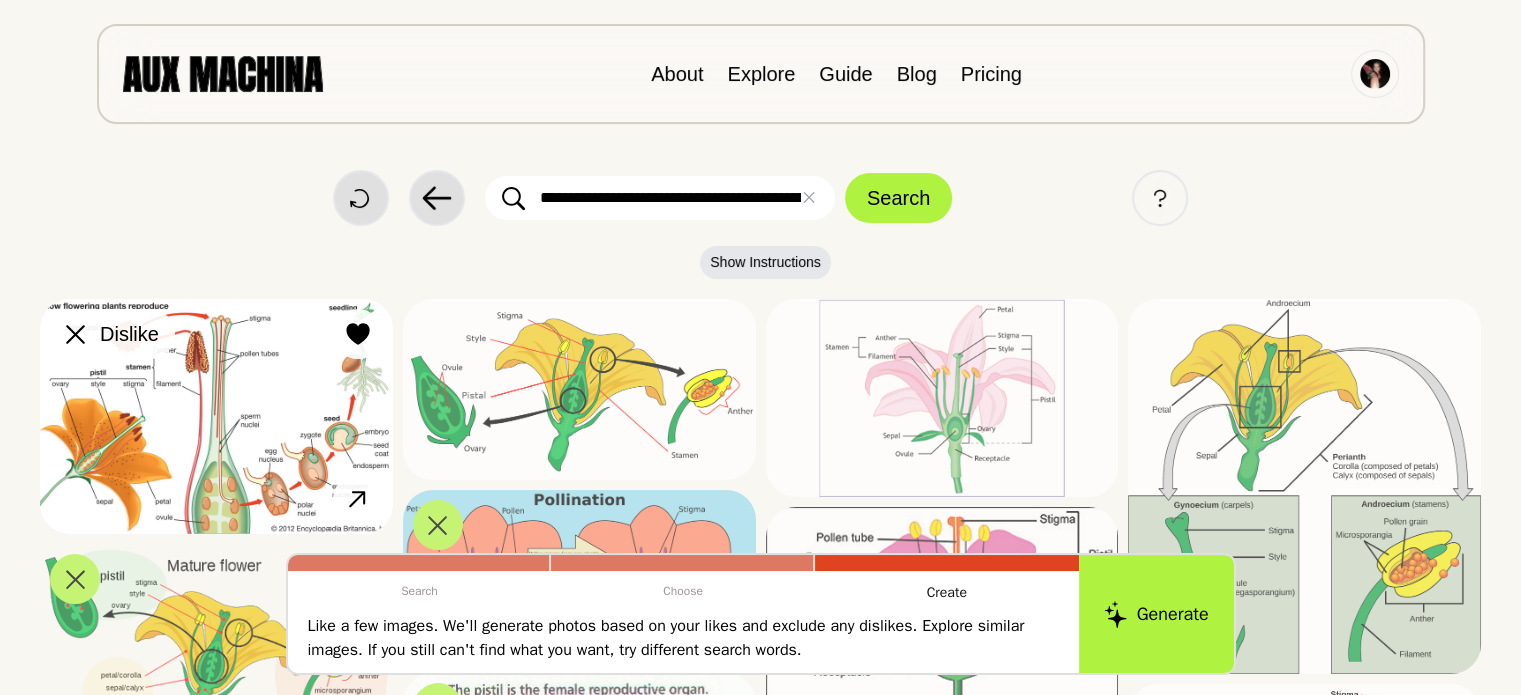 click 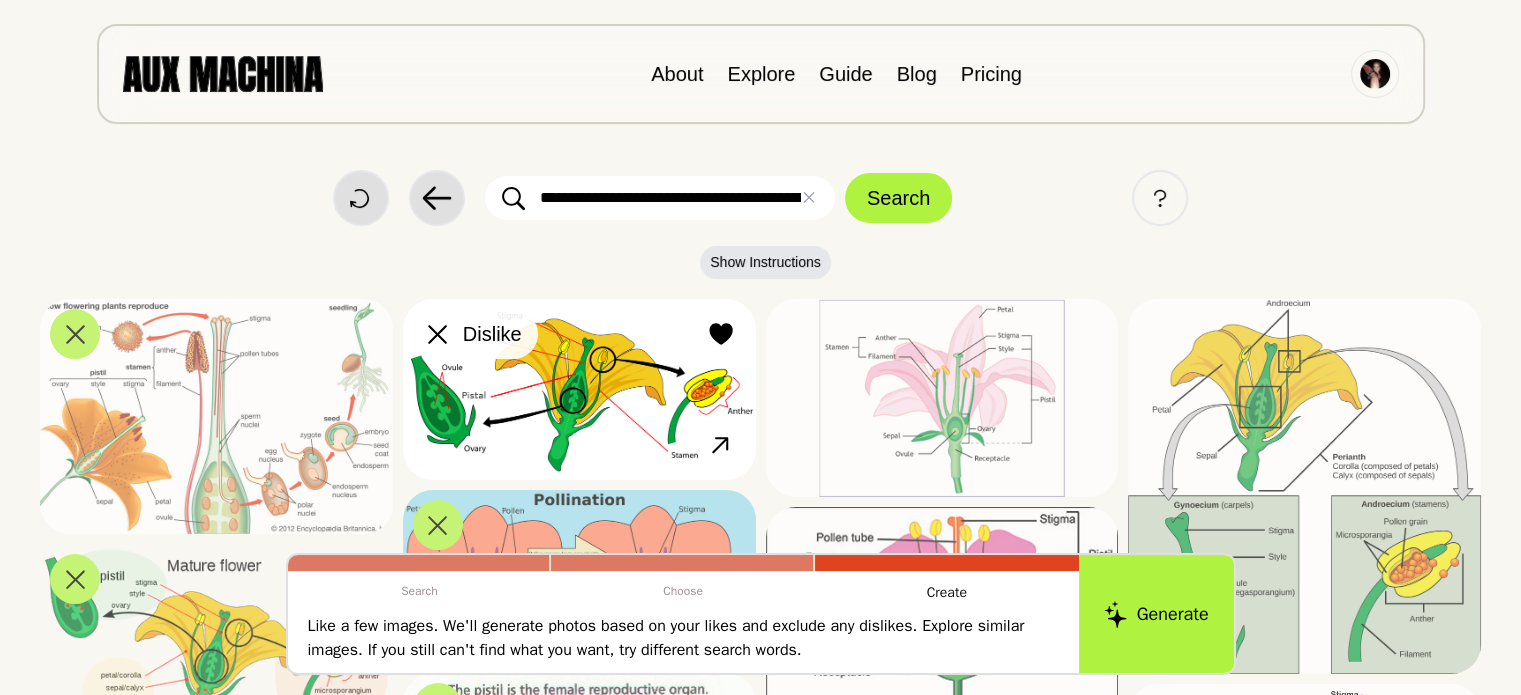 click at bounding box center [438, 334] 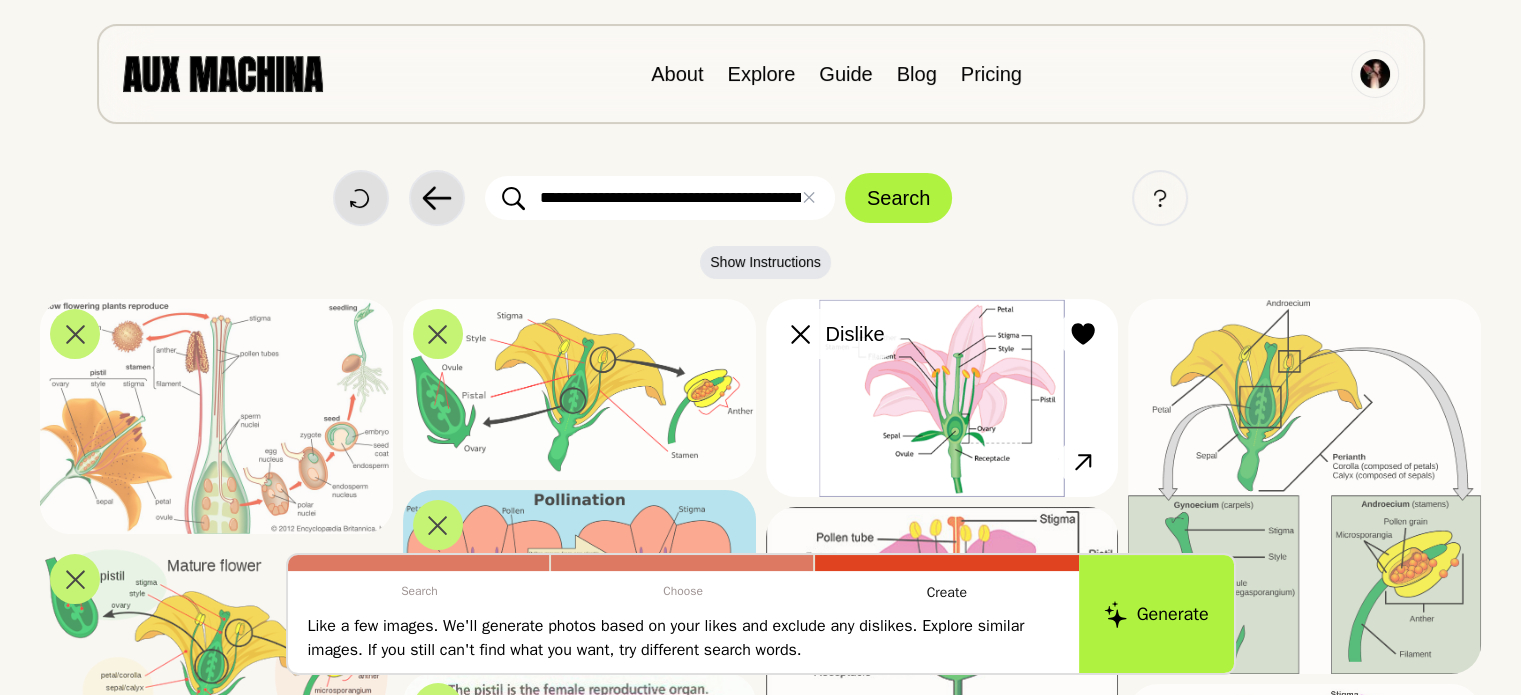 click 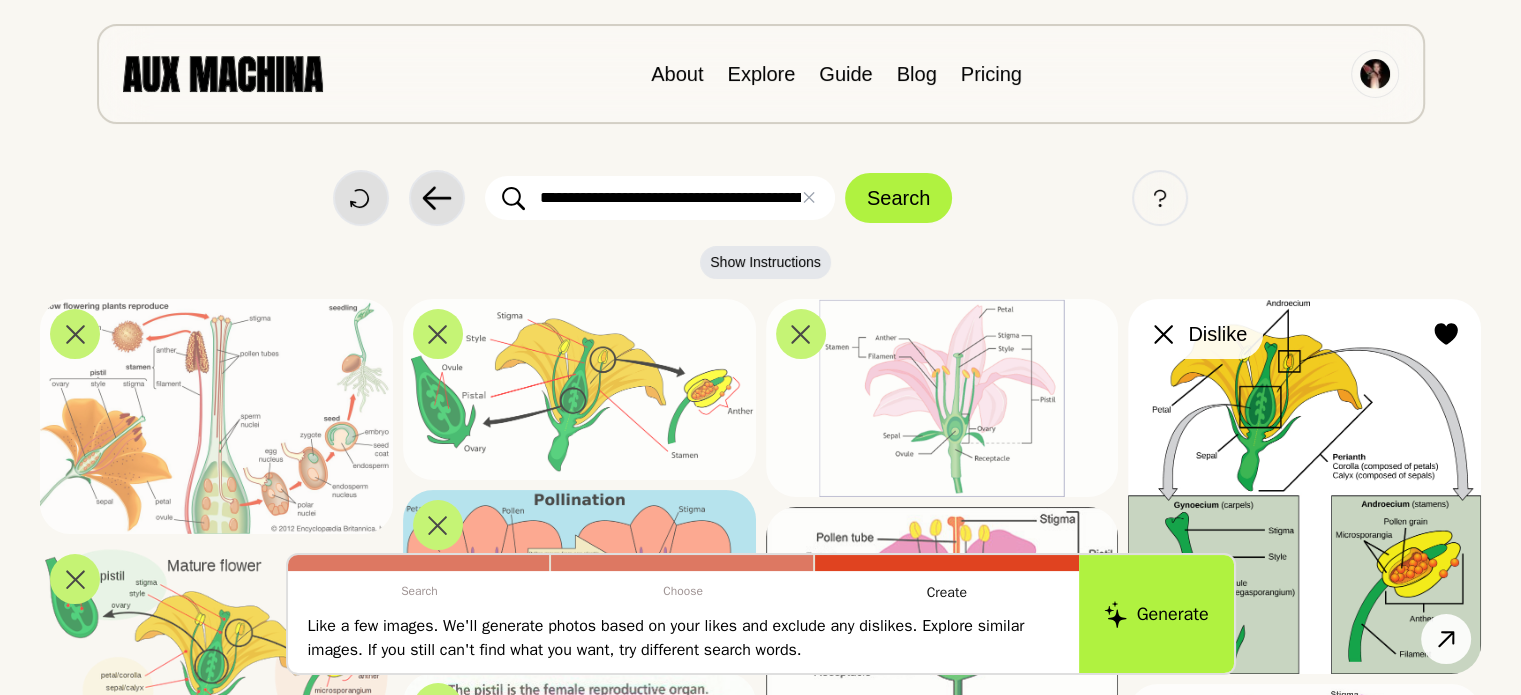 click 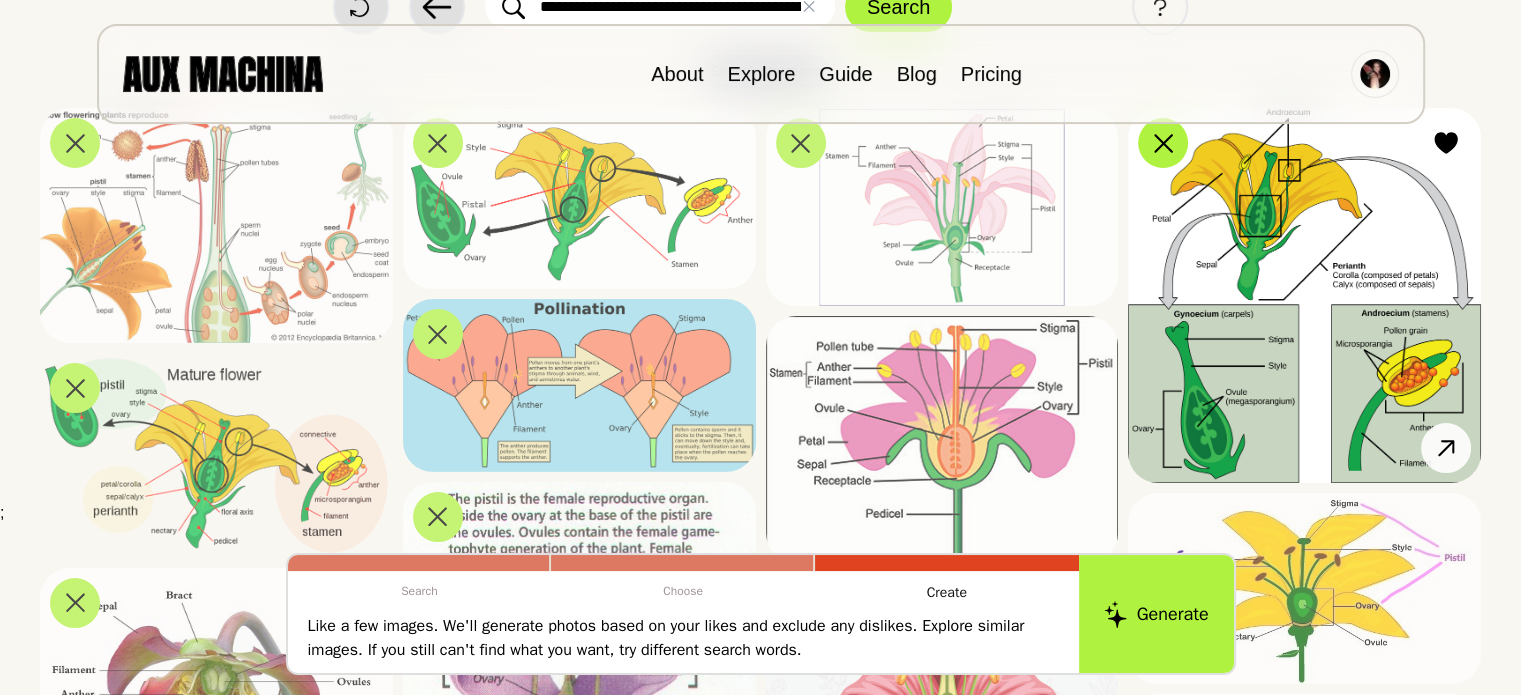 scroll, scrollTop: 192, scrollLeft: 0, axis: vertical 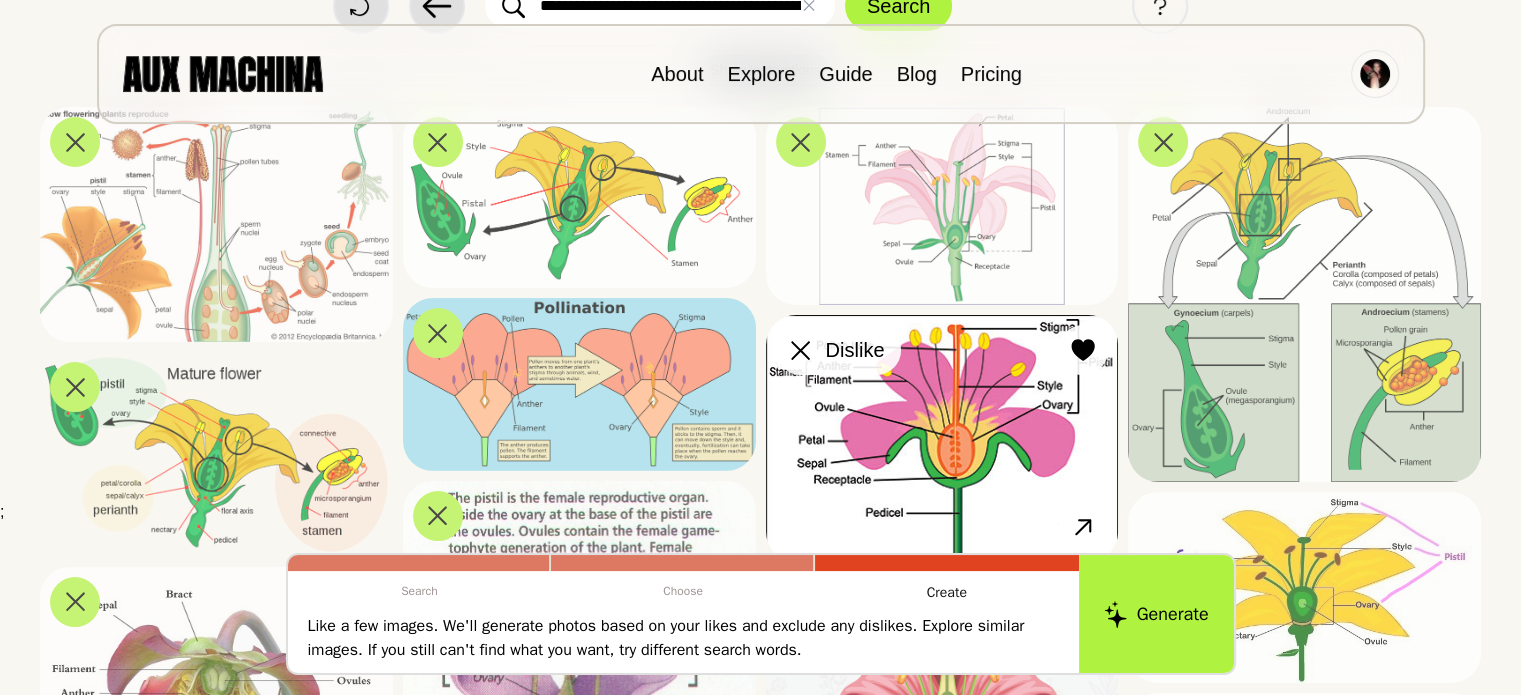 click 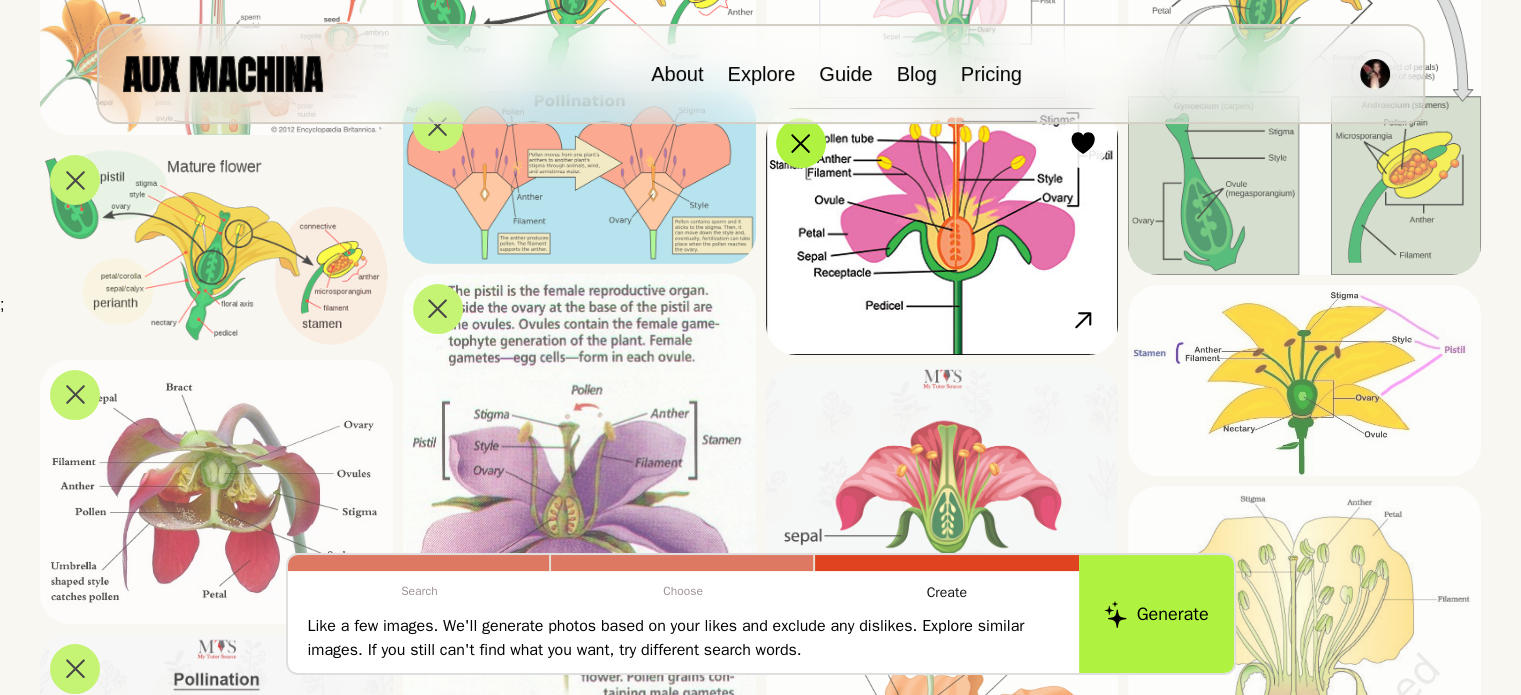 scroll, scrollTop: 400, scrollLeft: 0, axis: vertical 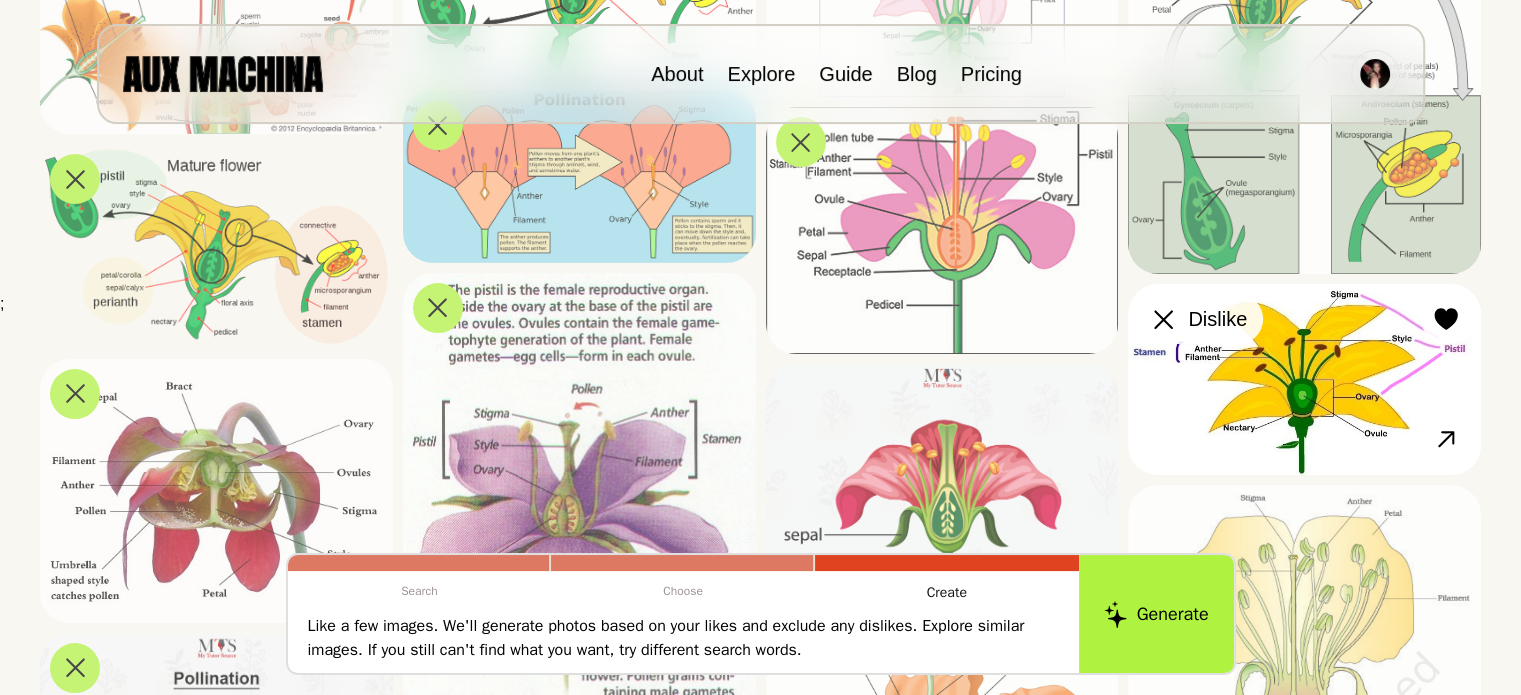 click at bounding box center (1163, 319) 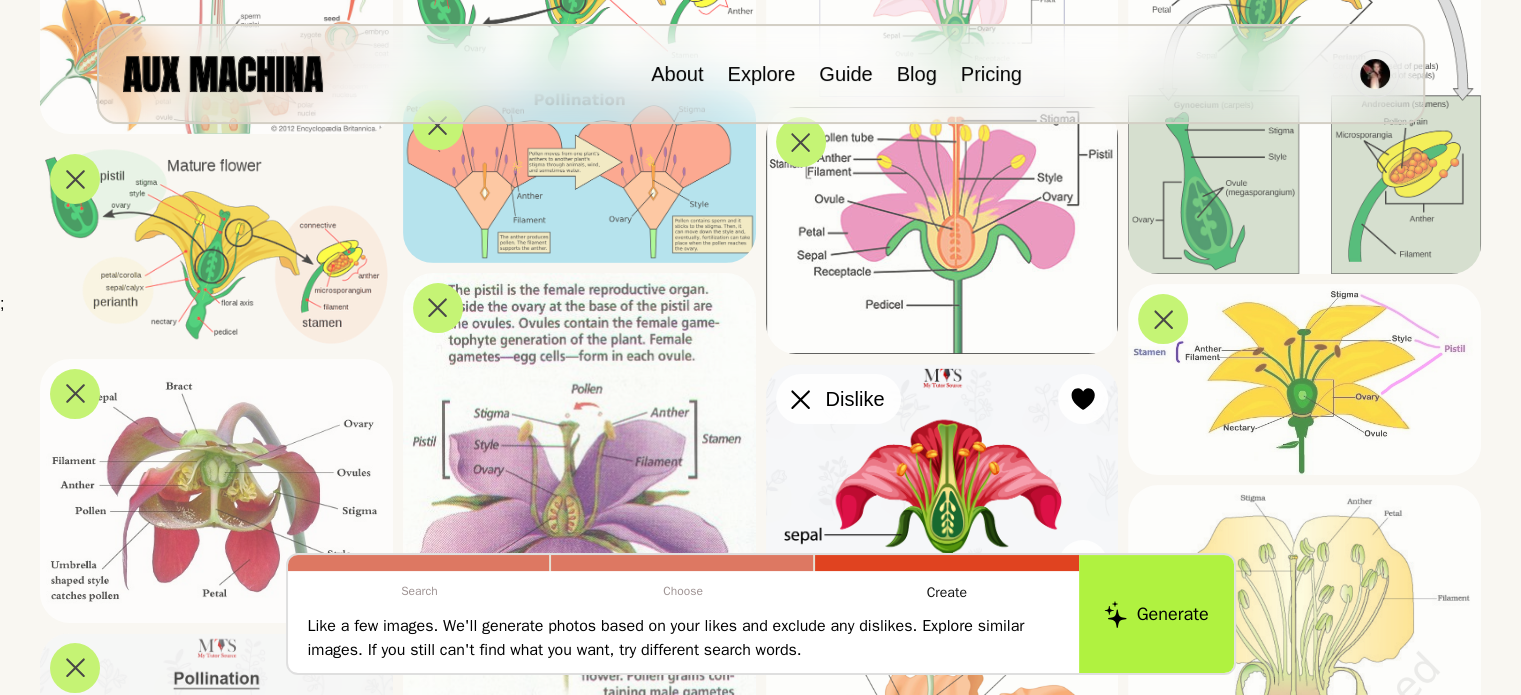 click at bounding box center (801, 399) 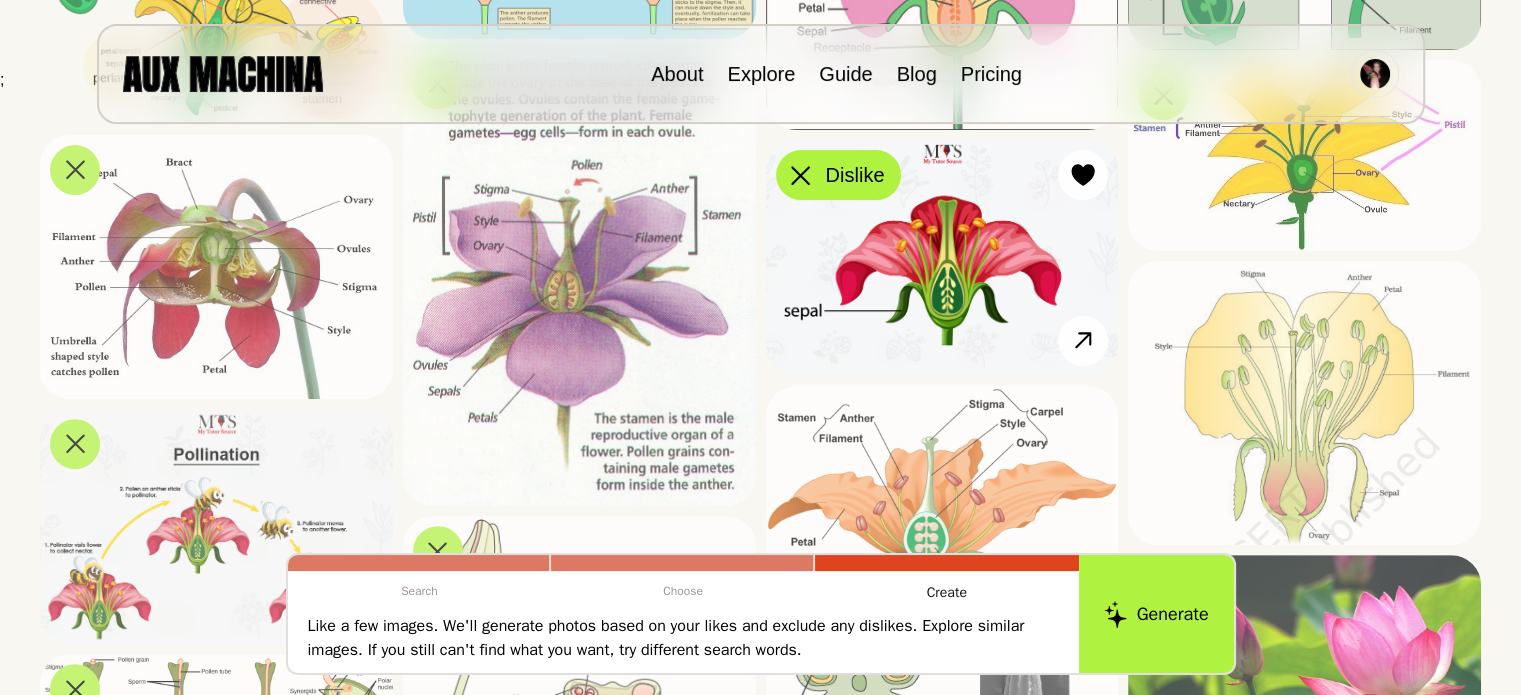 scroll, scrollTop: 656, scrollLeft: 0, axis: vertical 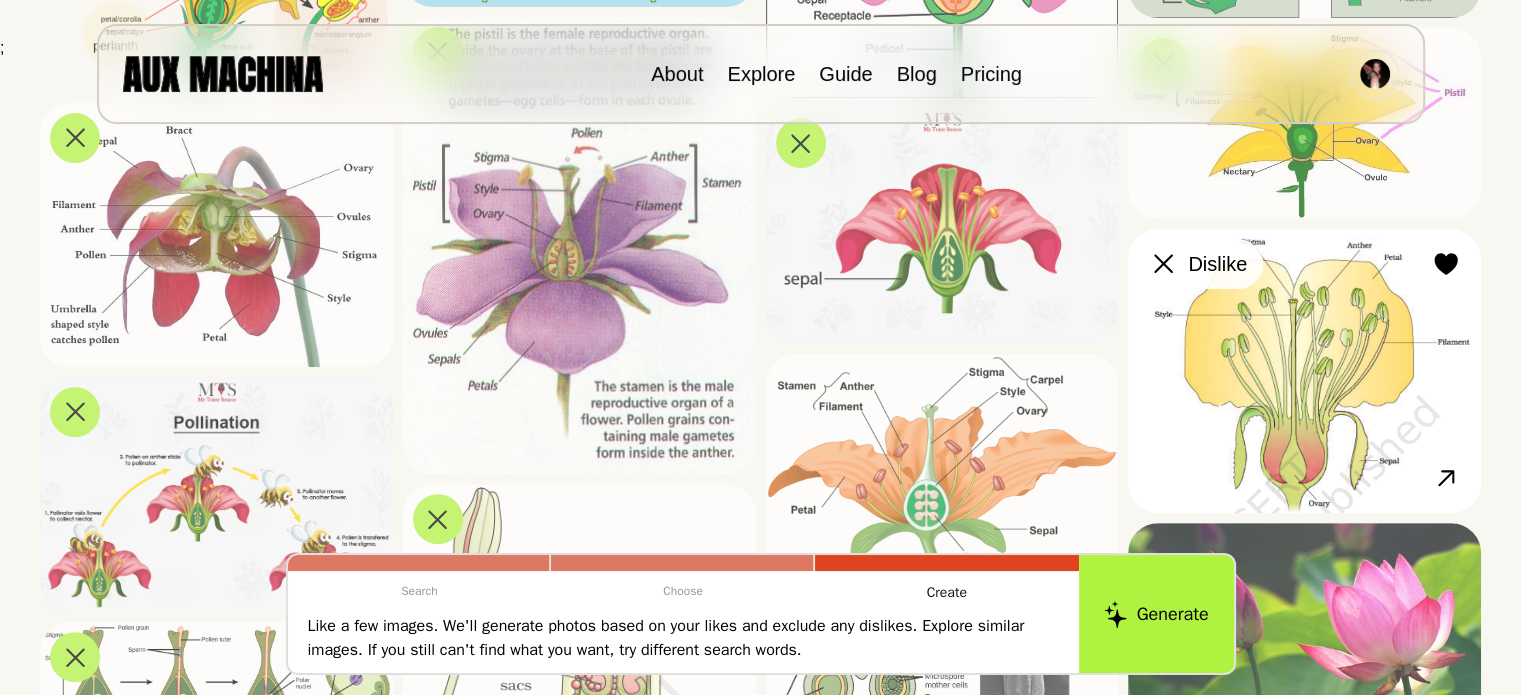 click on "Dislike" at bounding box center (1200, 264) 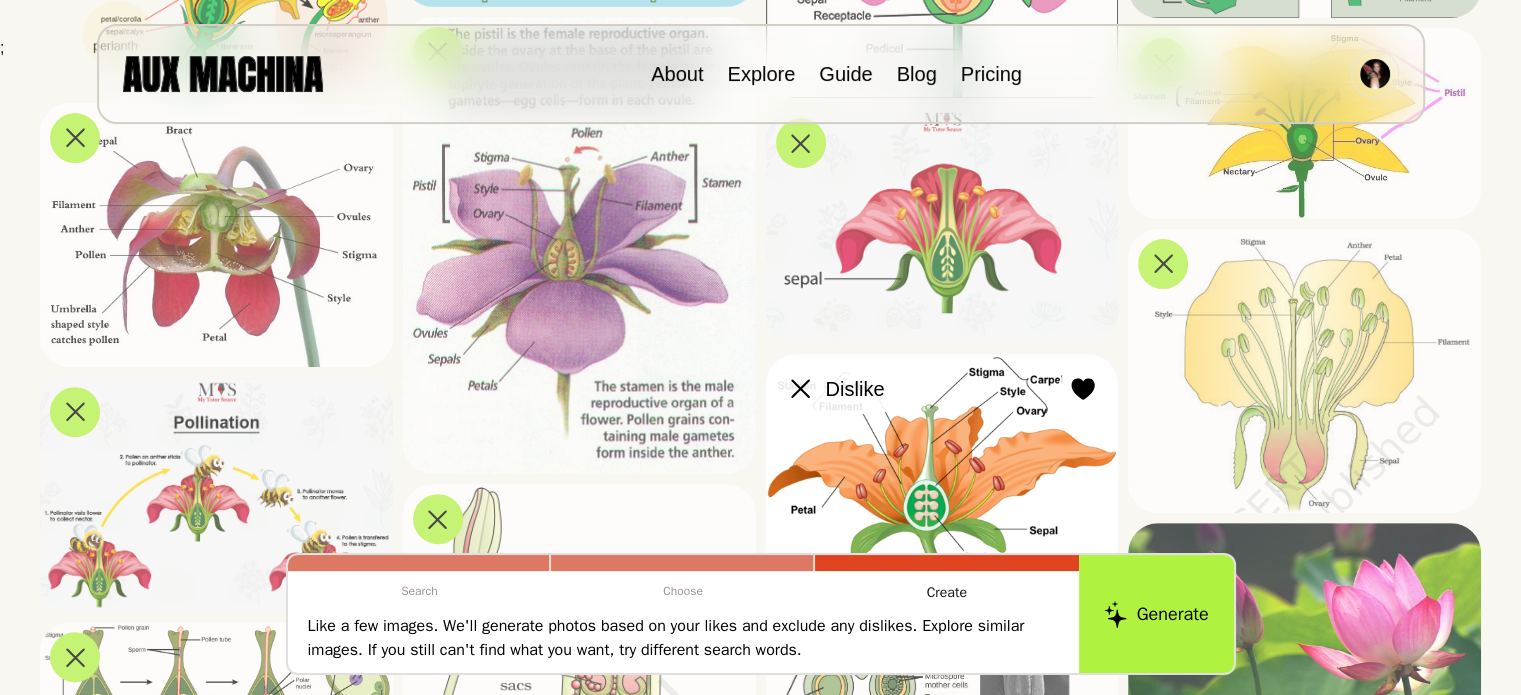 click 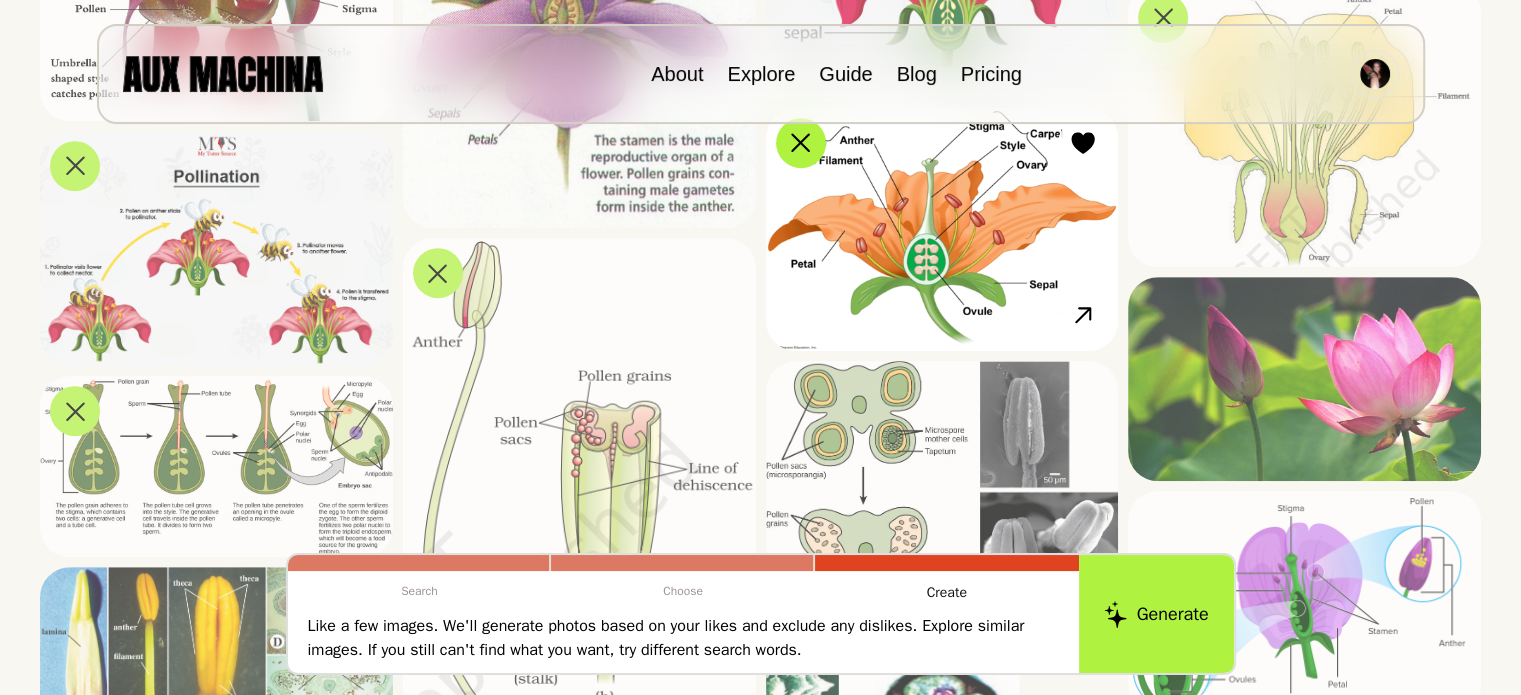 scroll, scrollTop: 903, scrollLeft: 0, axis: vertical 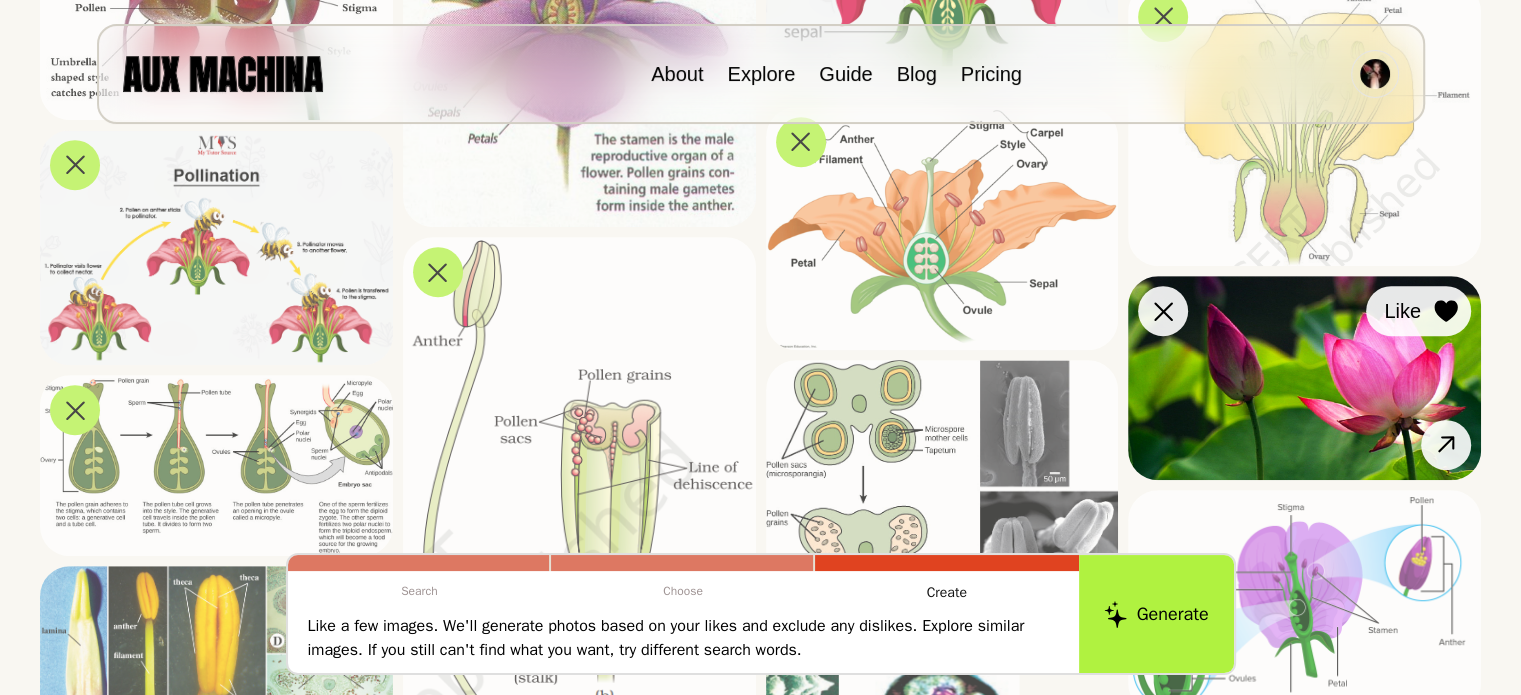 click on "Like" at bounding box center [1418, 311] 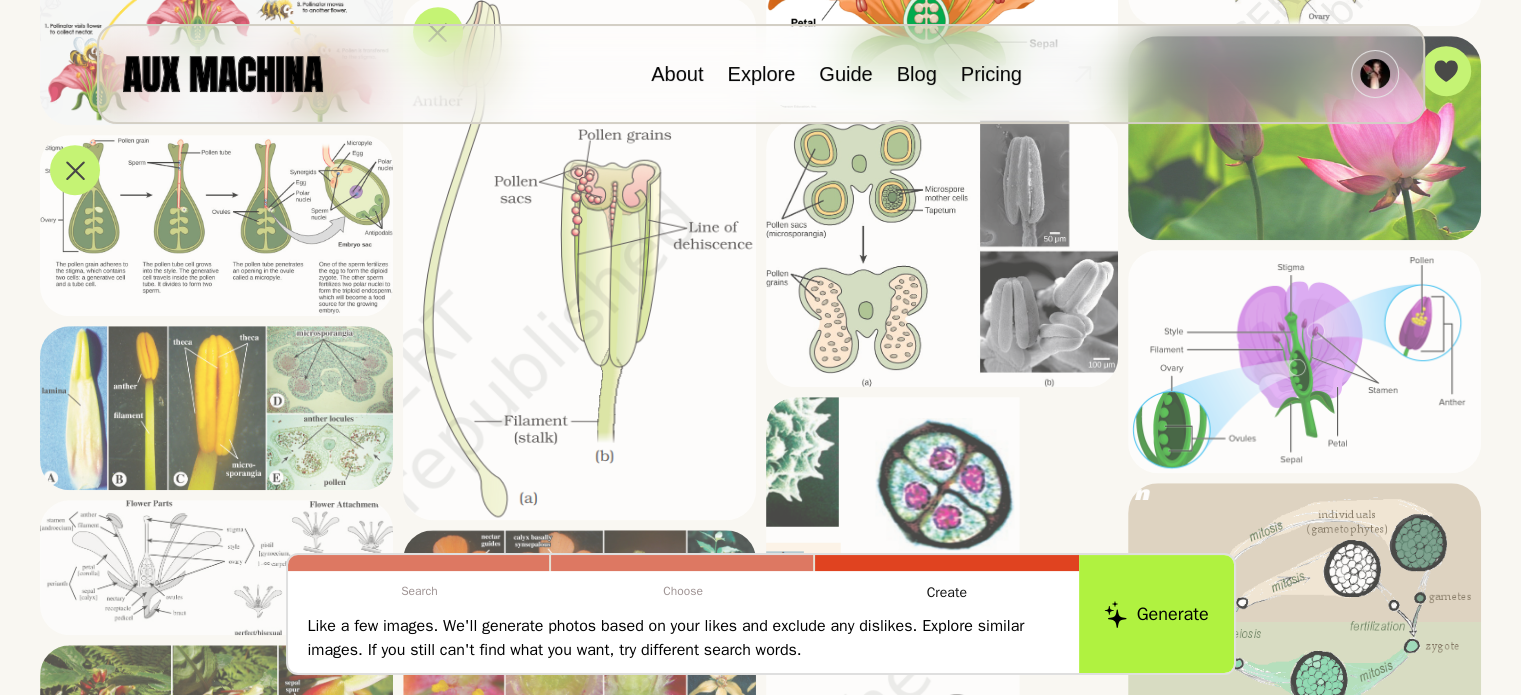 scroll, scrollTop: 1144, scrollLeft: 0, axis: vertical 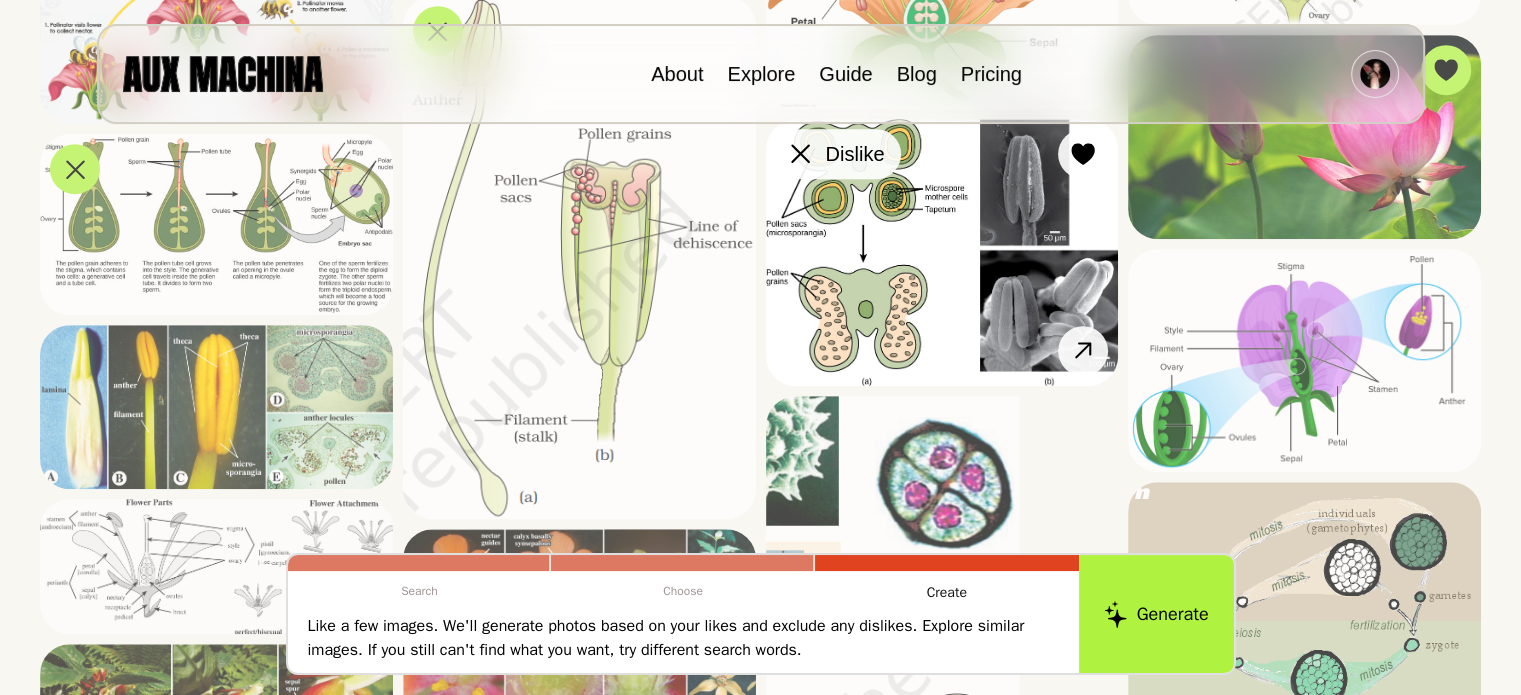 click 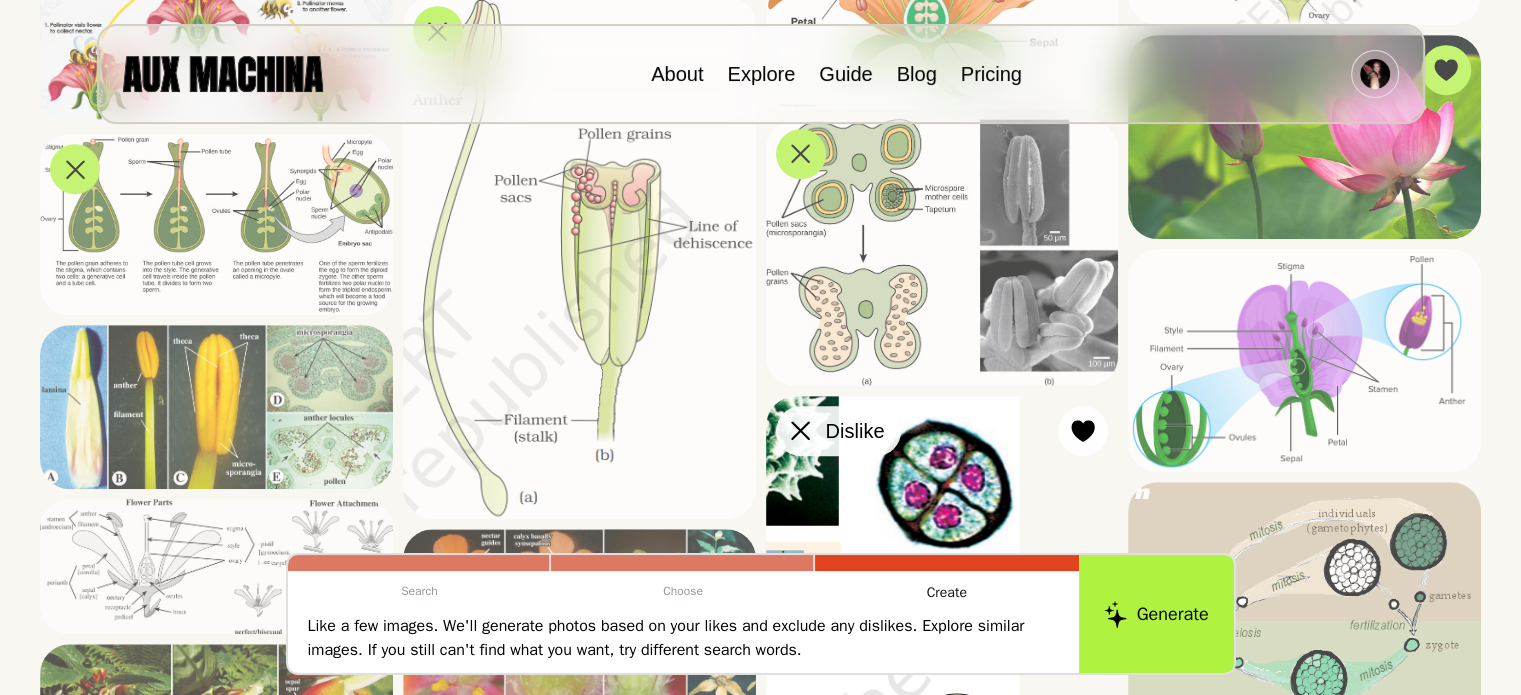 click on "Dislike" at bounding box center (838, 431) 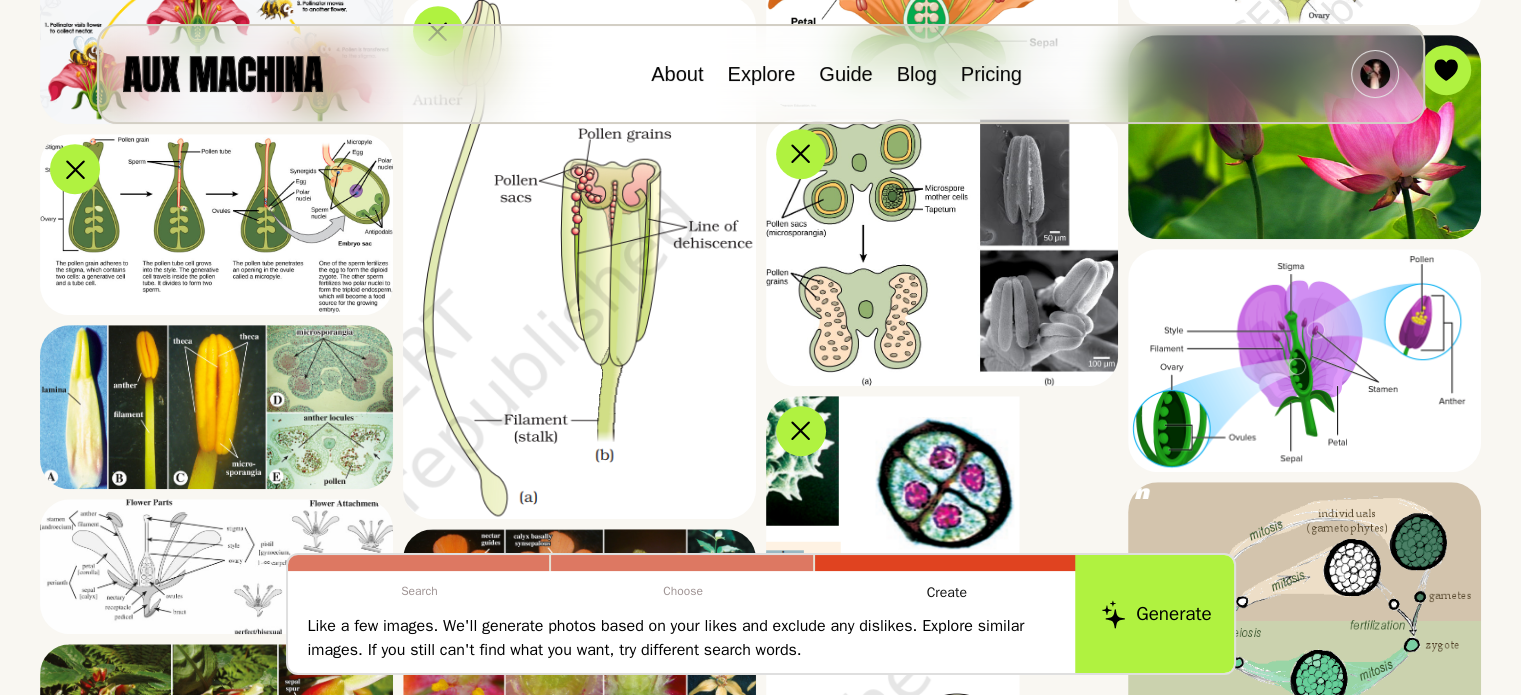 click on "Generate" at bounding box center (1156, 614) 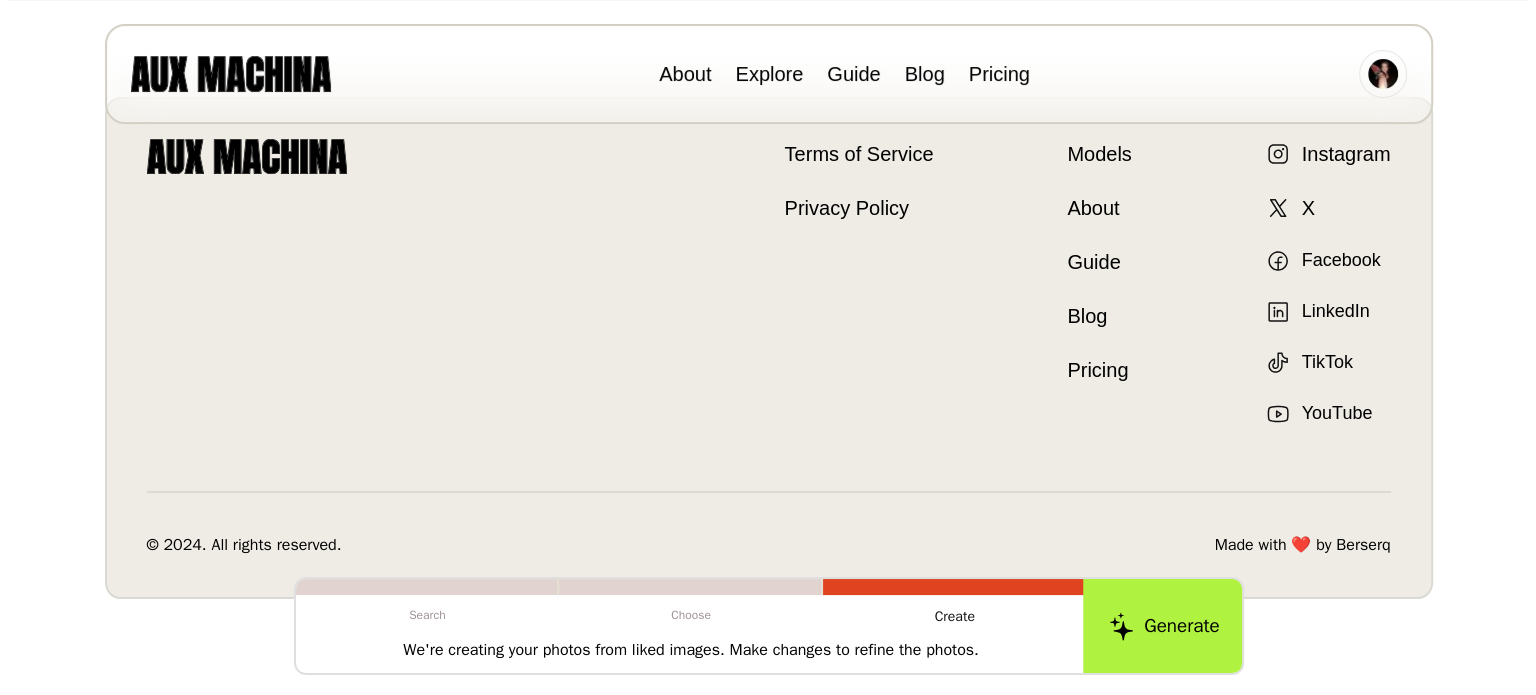 scroll, scrollTop: 809, scrollLeft: 0, axis: vertical 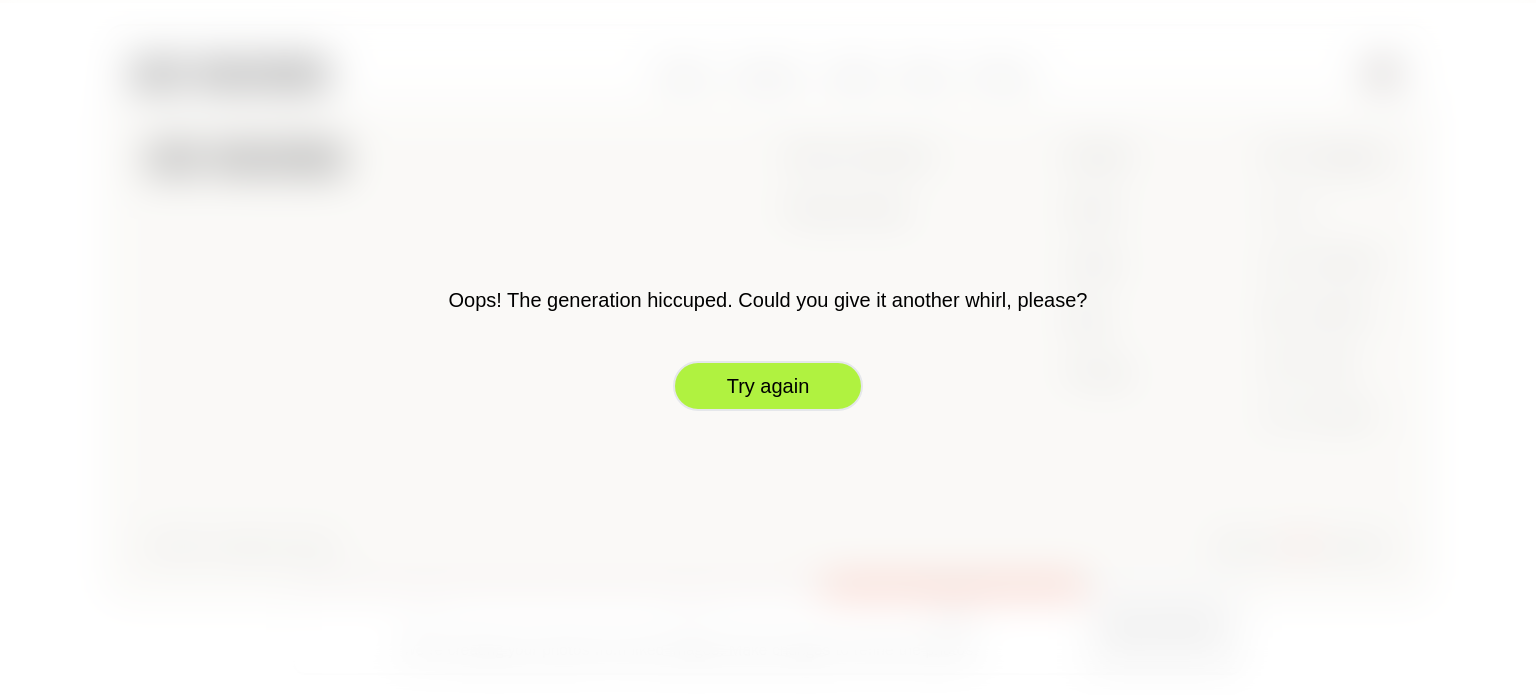click on "Try again" at bounding box center (768, 386) 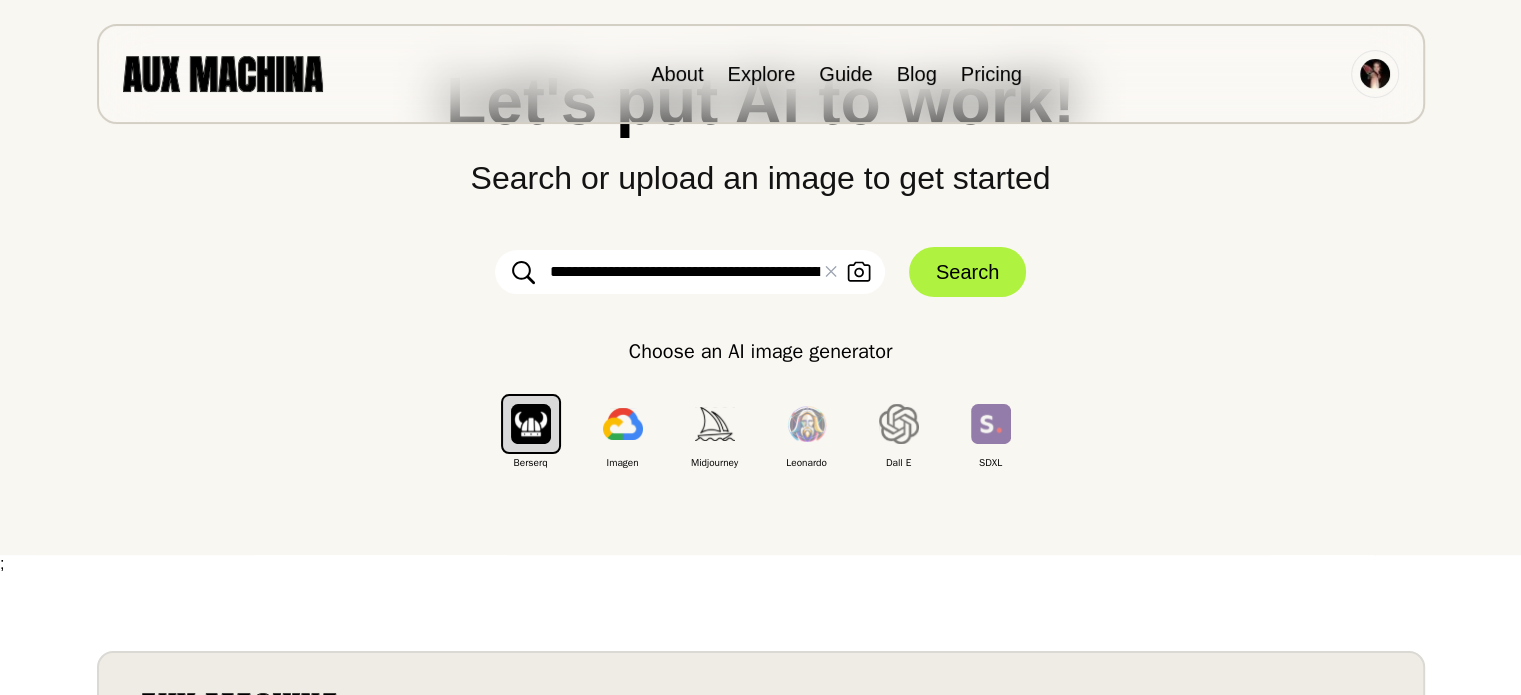 scroll, scrollTop: 0, scrollLeft: 0, axis: both 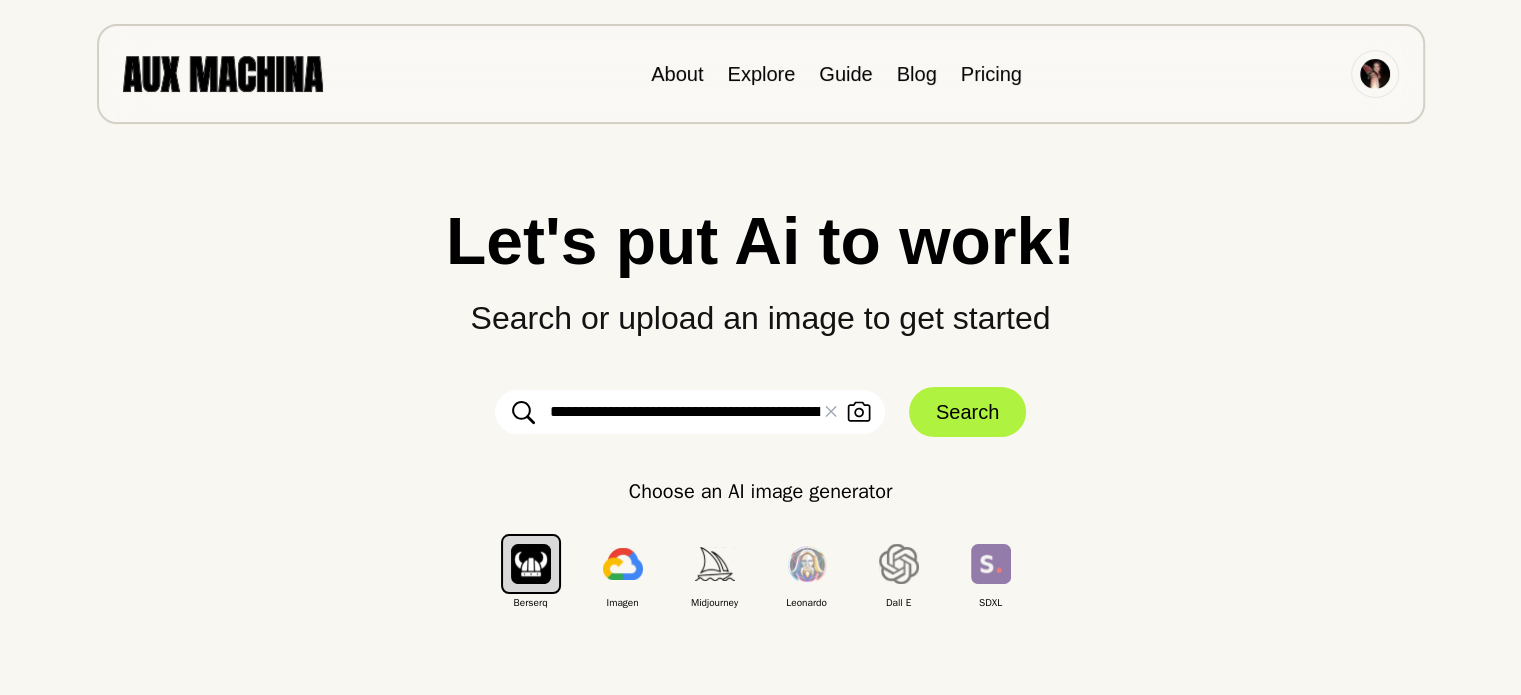 click at bounding box center [690, 412] 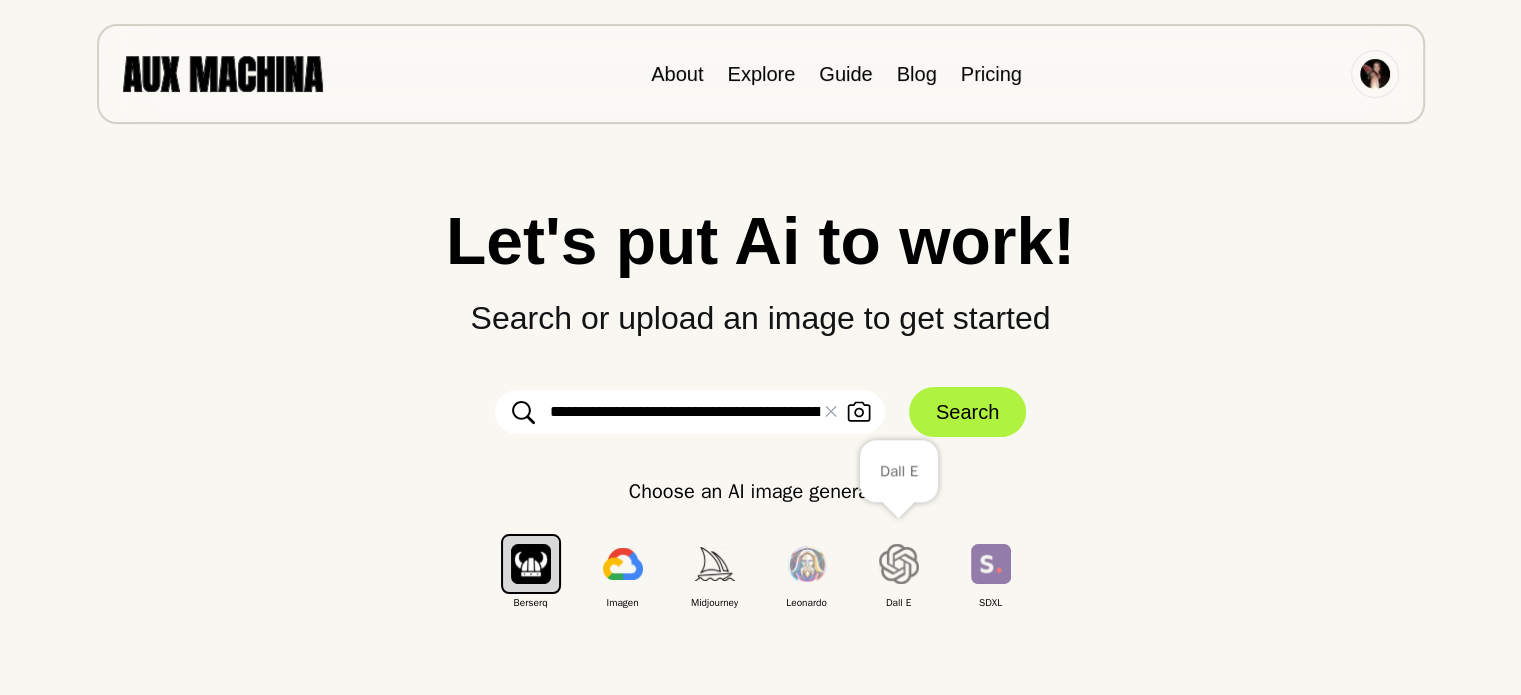 click at bounding box center [690, 412] 